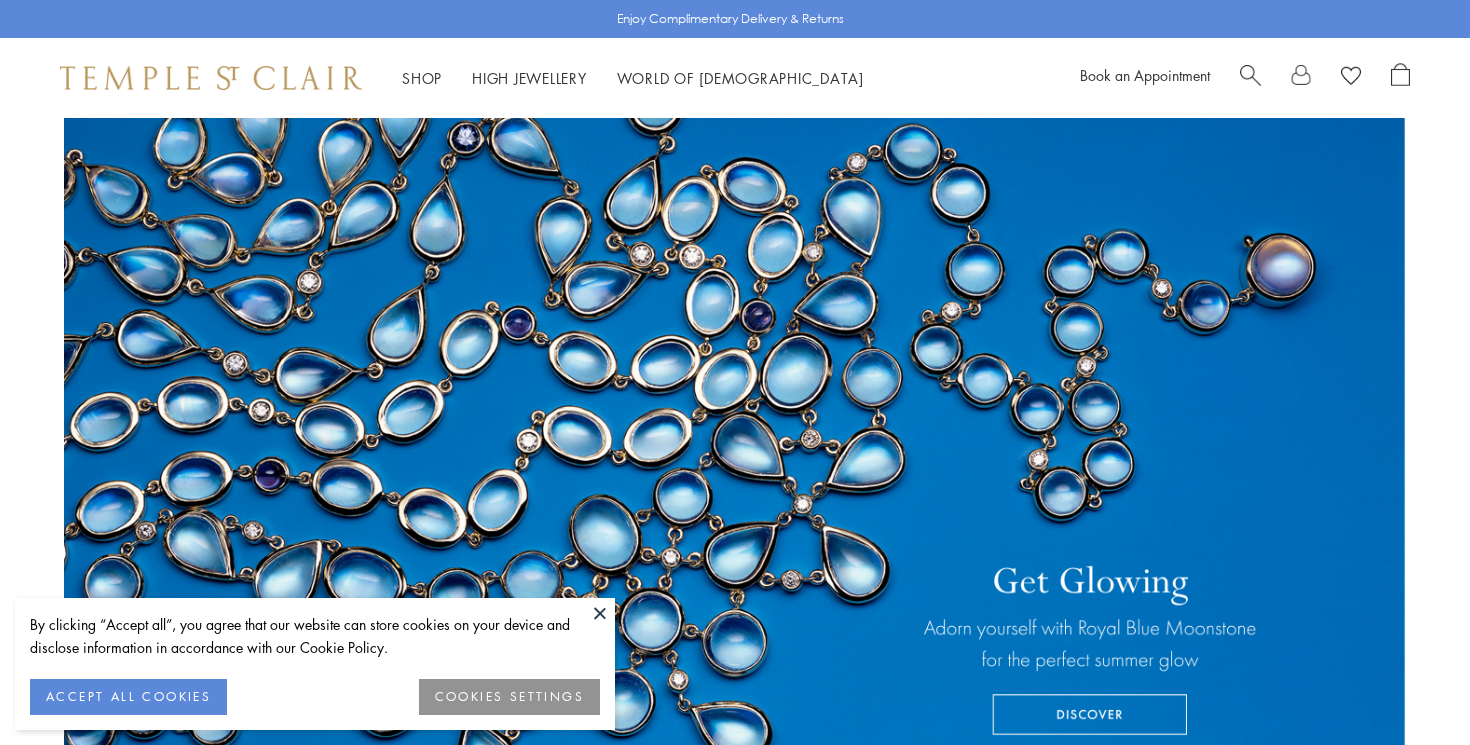 scroll, scrollTop: 0, scrollLeft: 0, axis: both 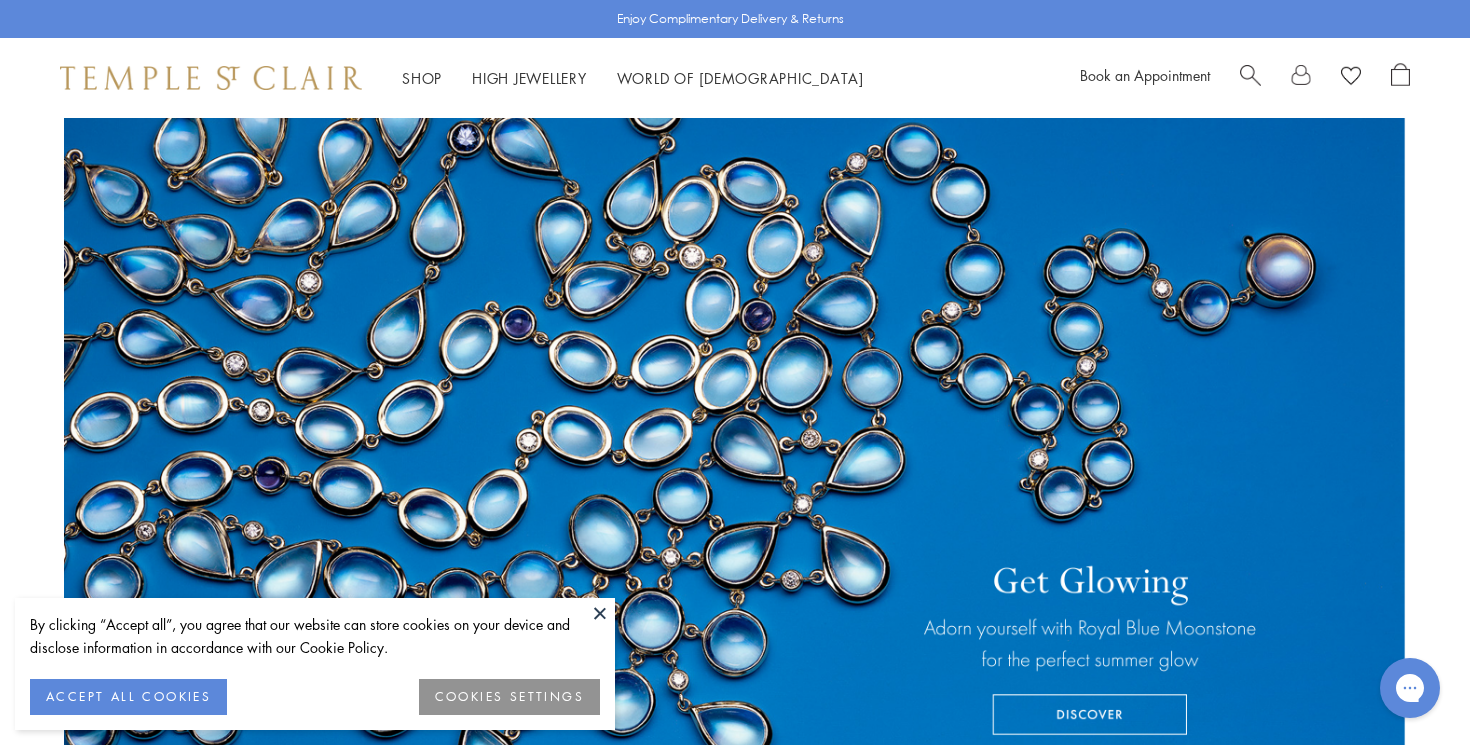 click at bounding box center (600, 613) 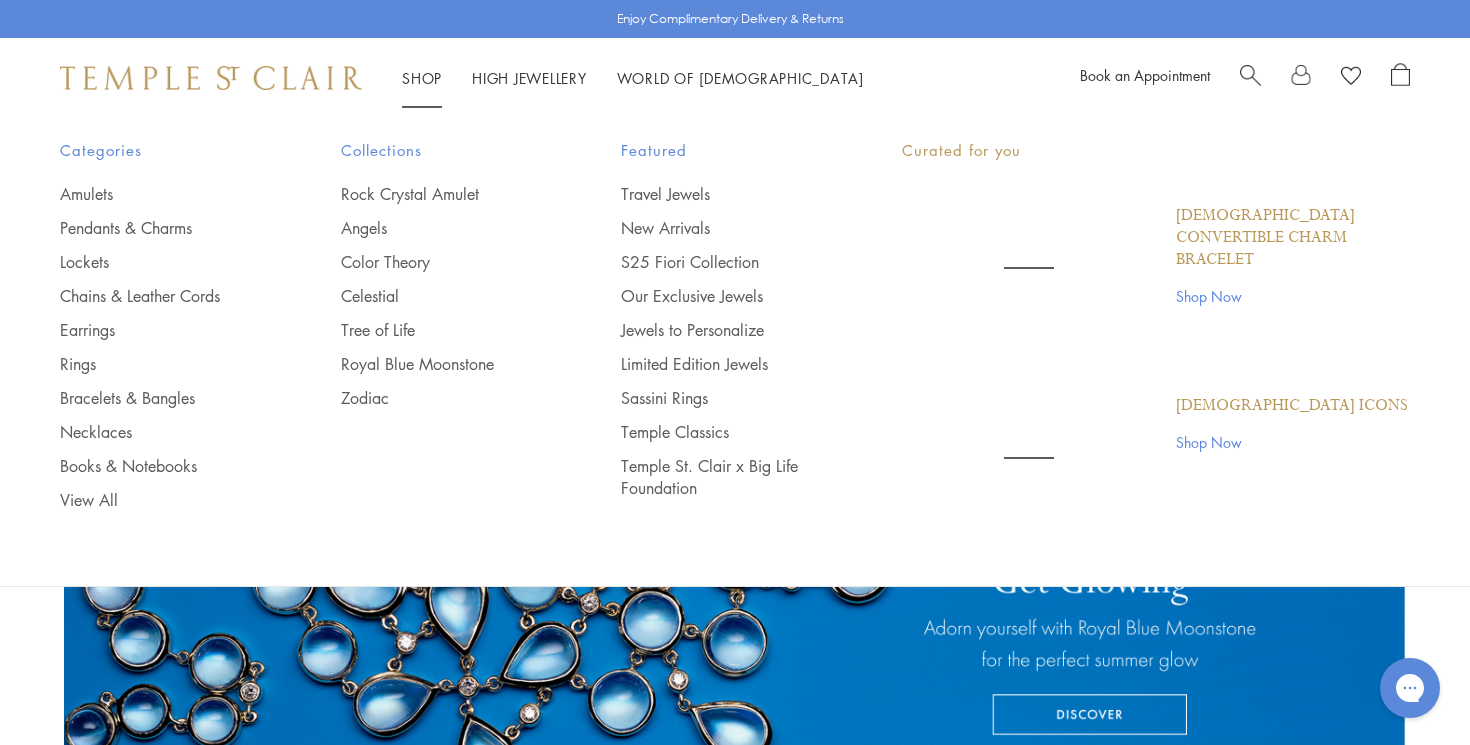 click on "Shop Shop" at bounding box center (422, 78) 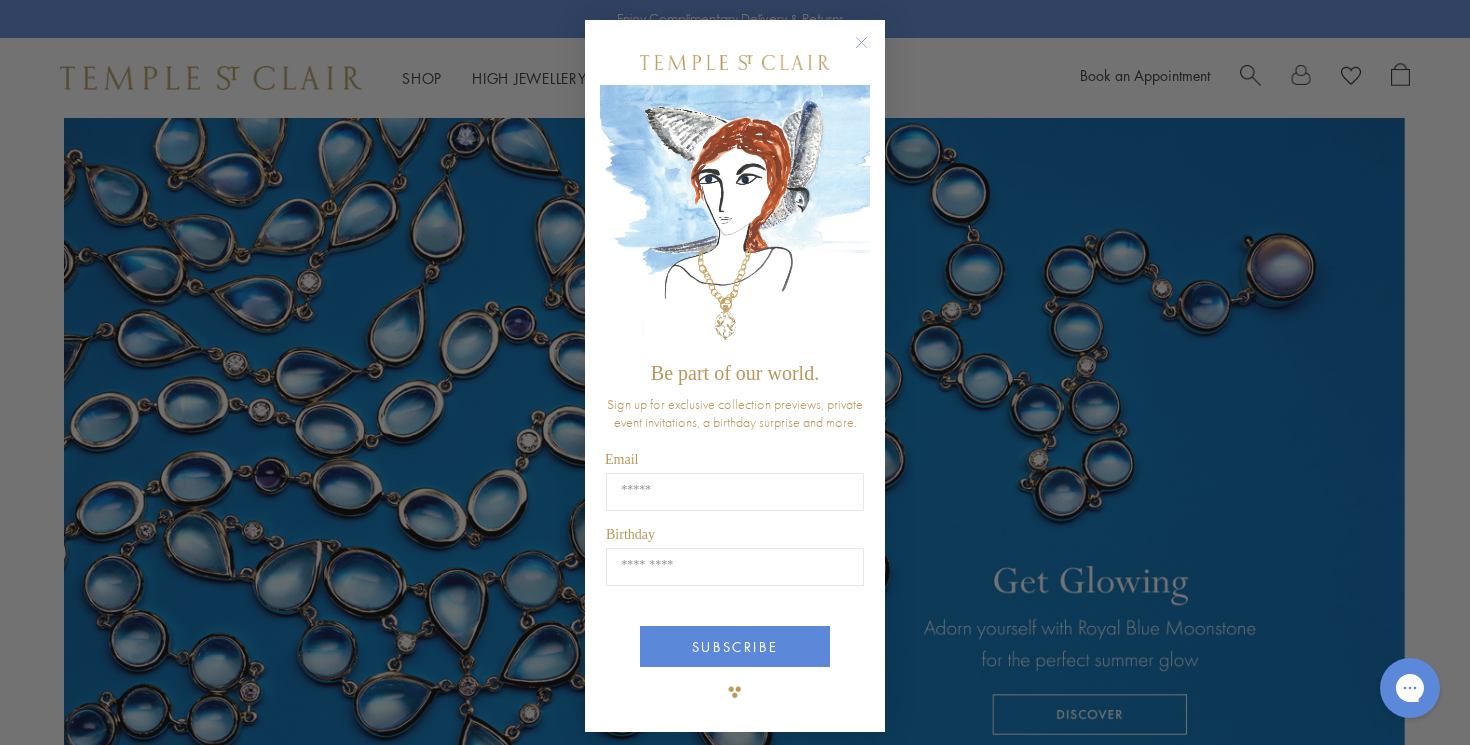 click 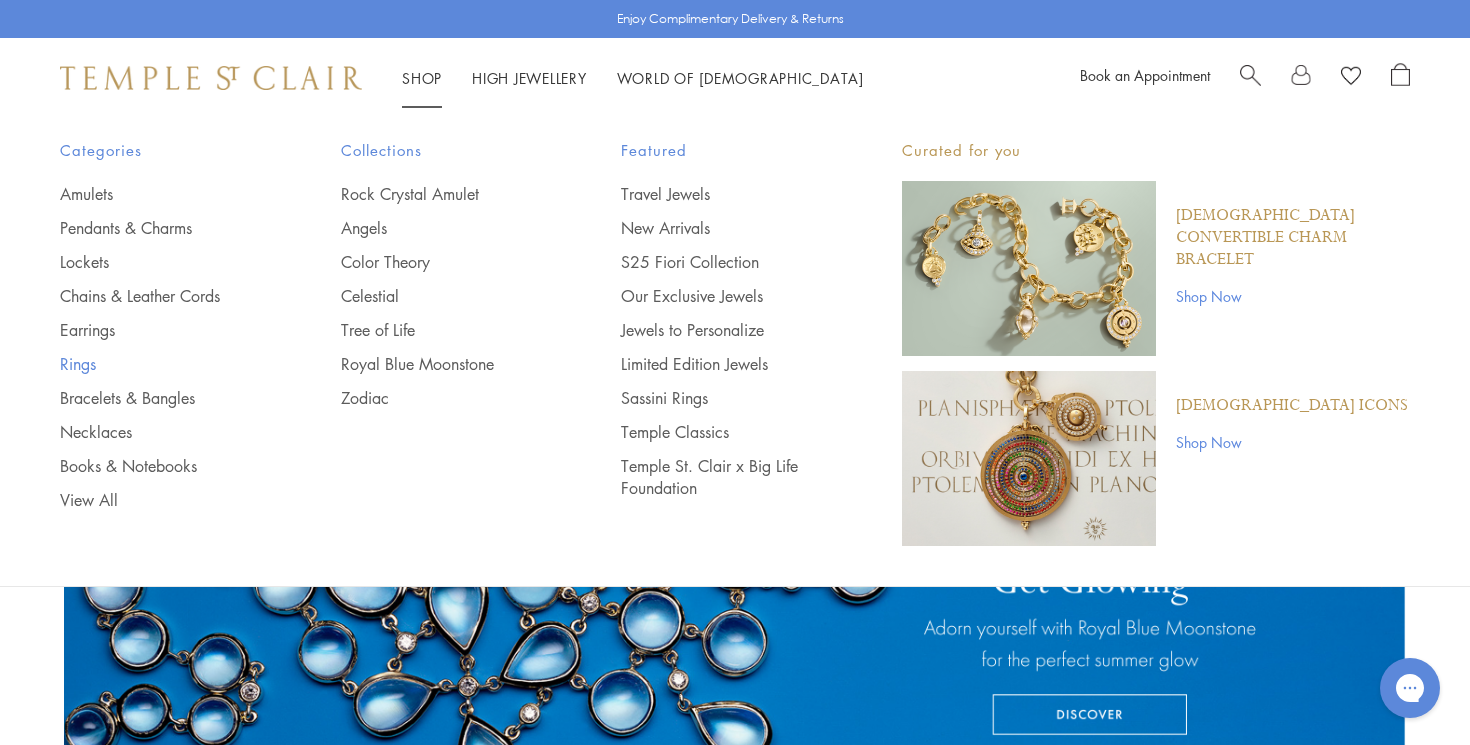 click on "Rings" at bounding box center (160, 364) 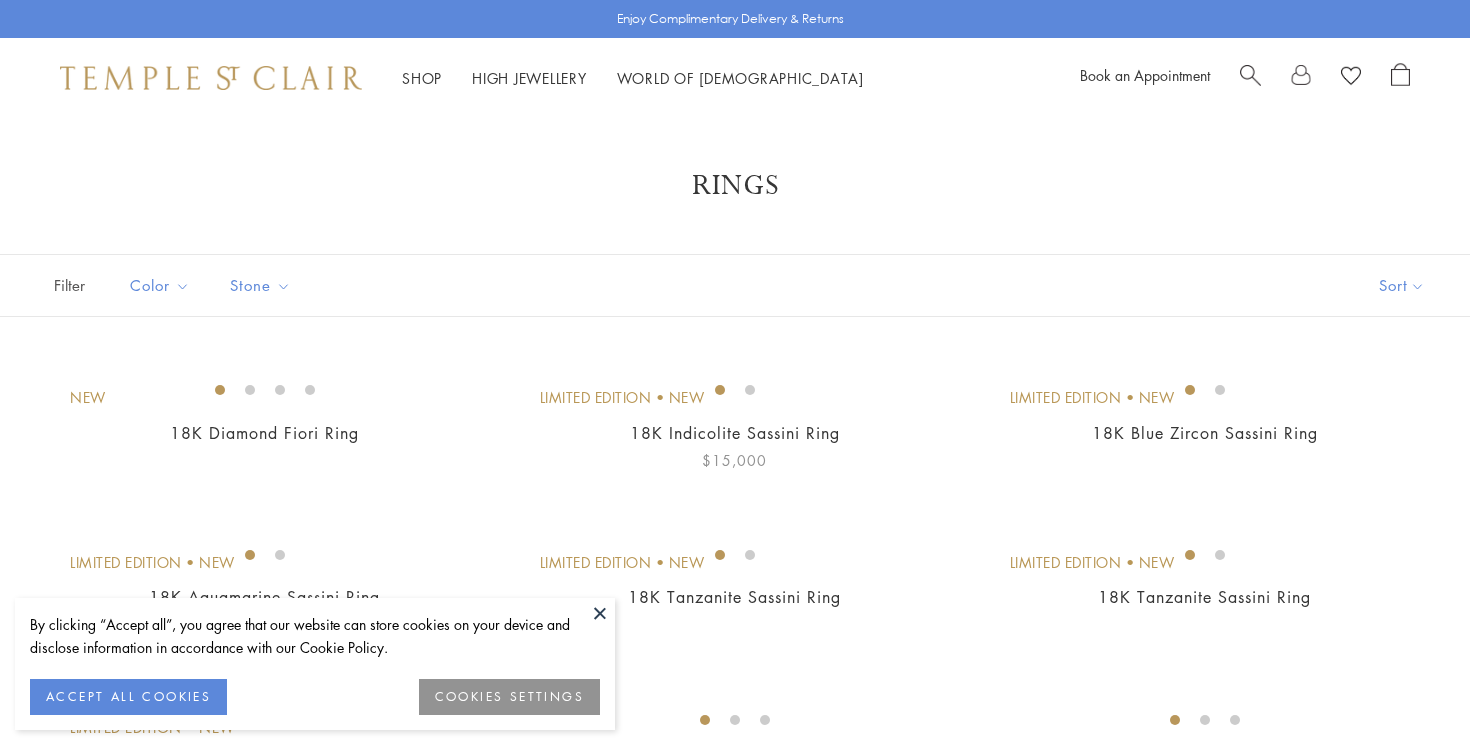 scroll, scrollTop: 0, scrollLeft: 0, axis: both 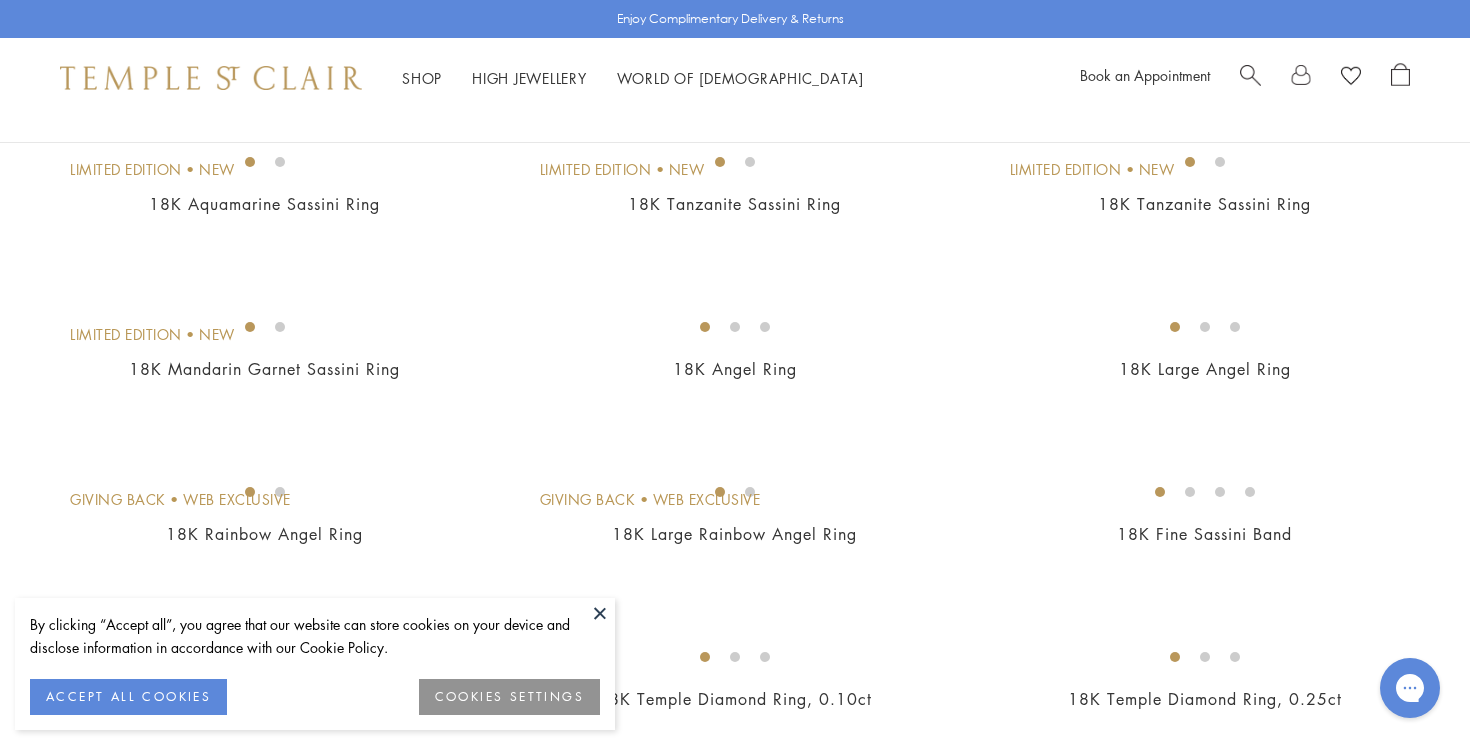 click at bounding box center [600, 613] 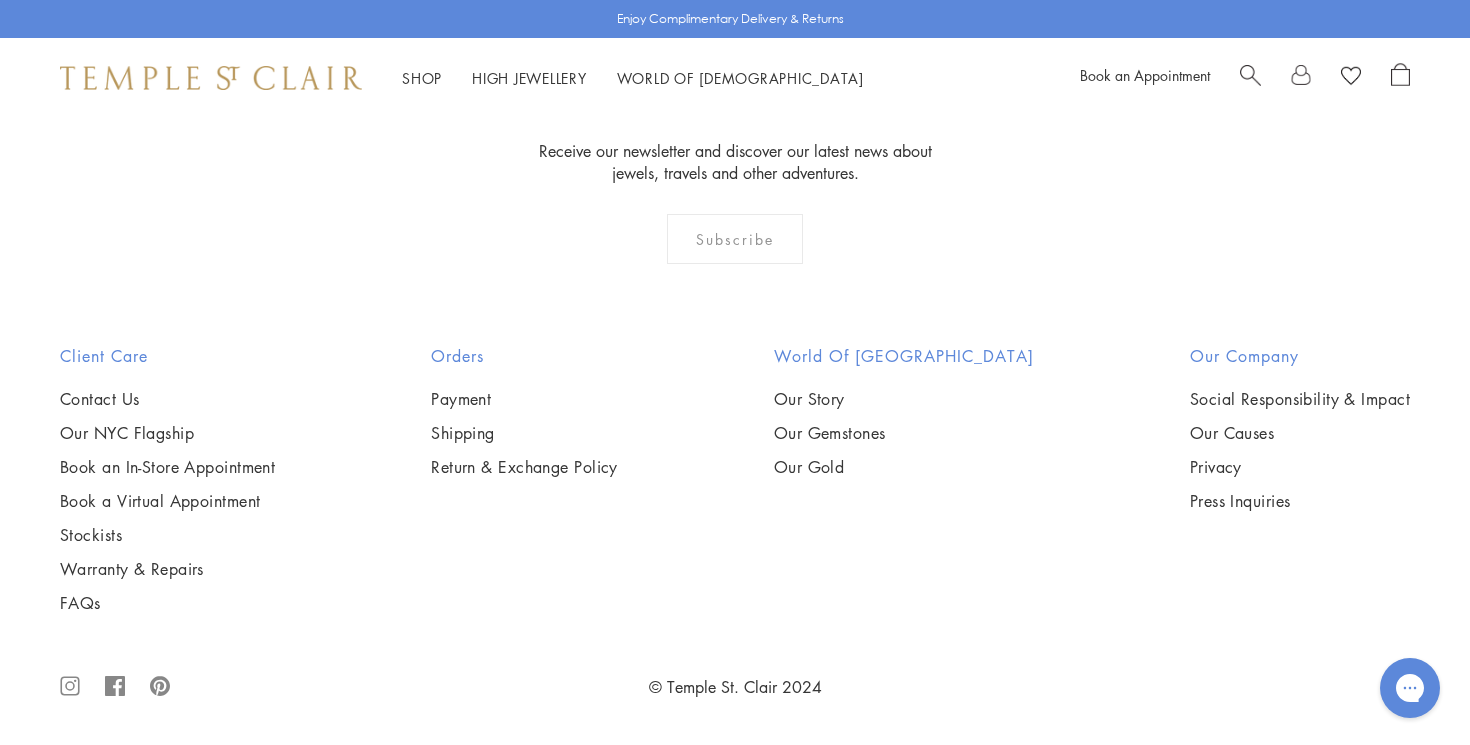 scroll, scrollTop: 9058, scrollLeft: 0, axis: vertical 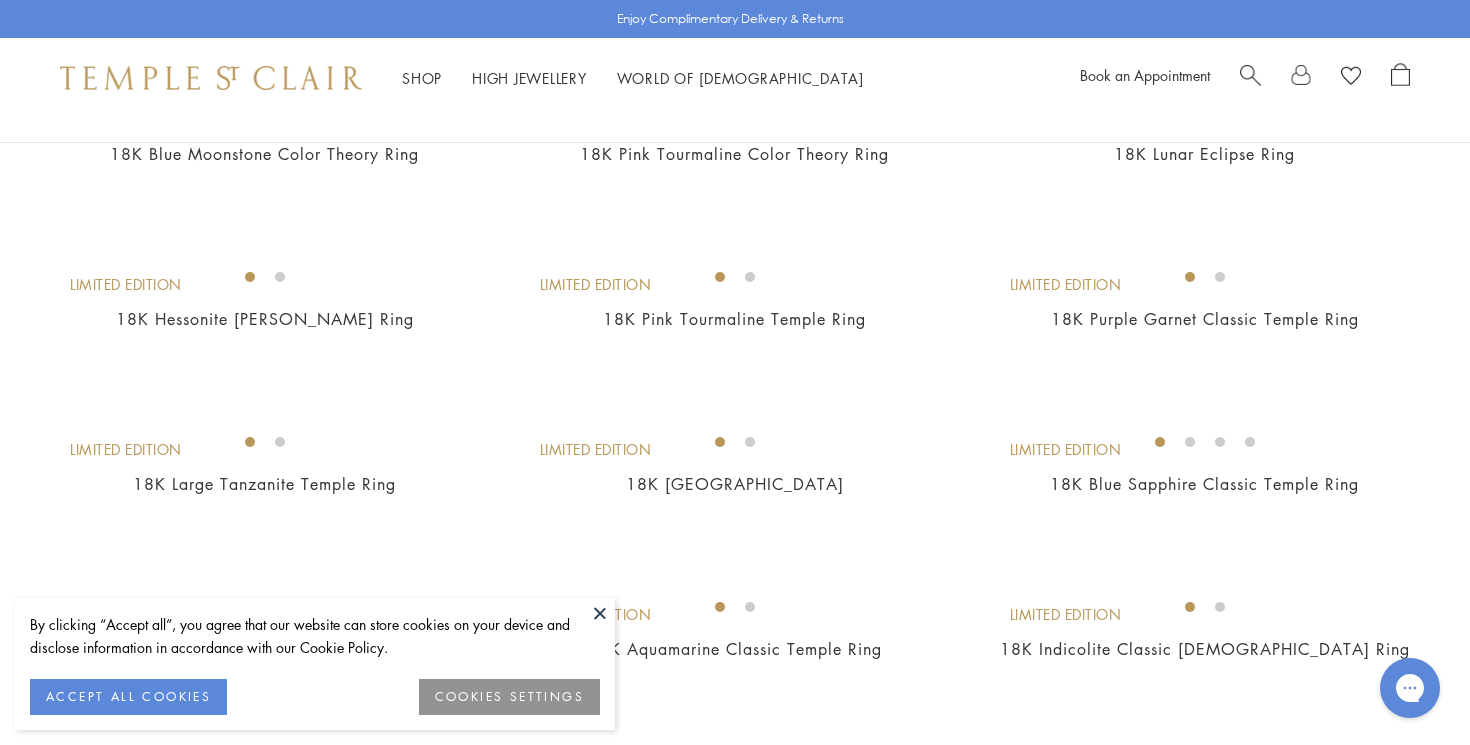 click at bounding box center [600, 613] 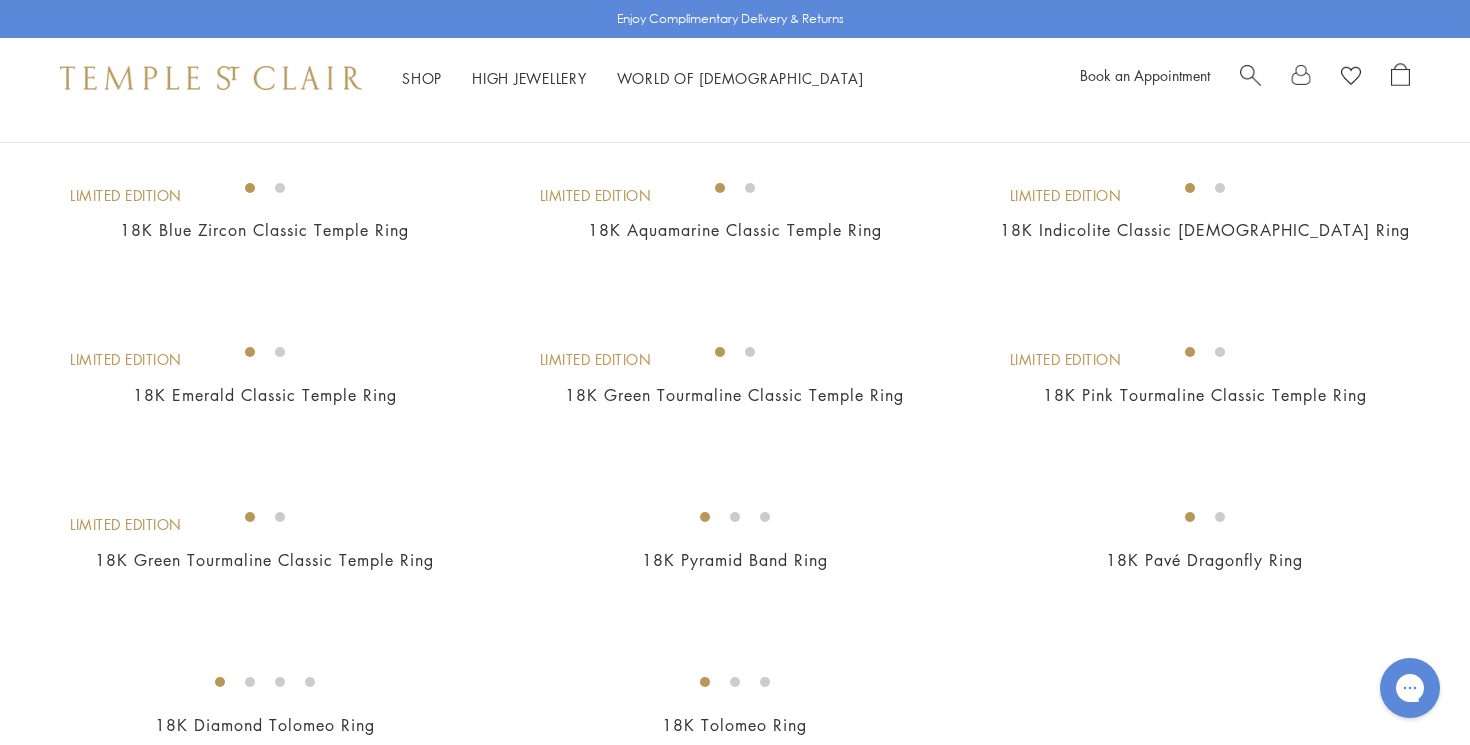 scroll, scrollTop: 0, scrollLeft: 0, axis: both 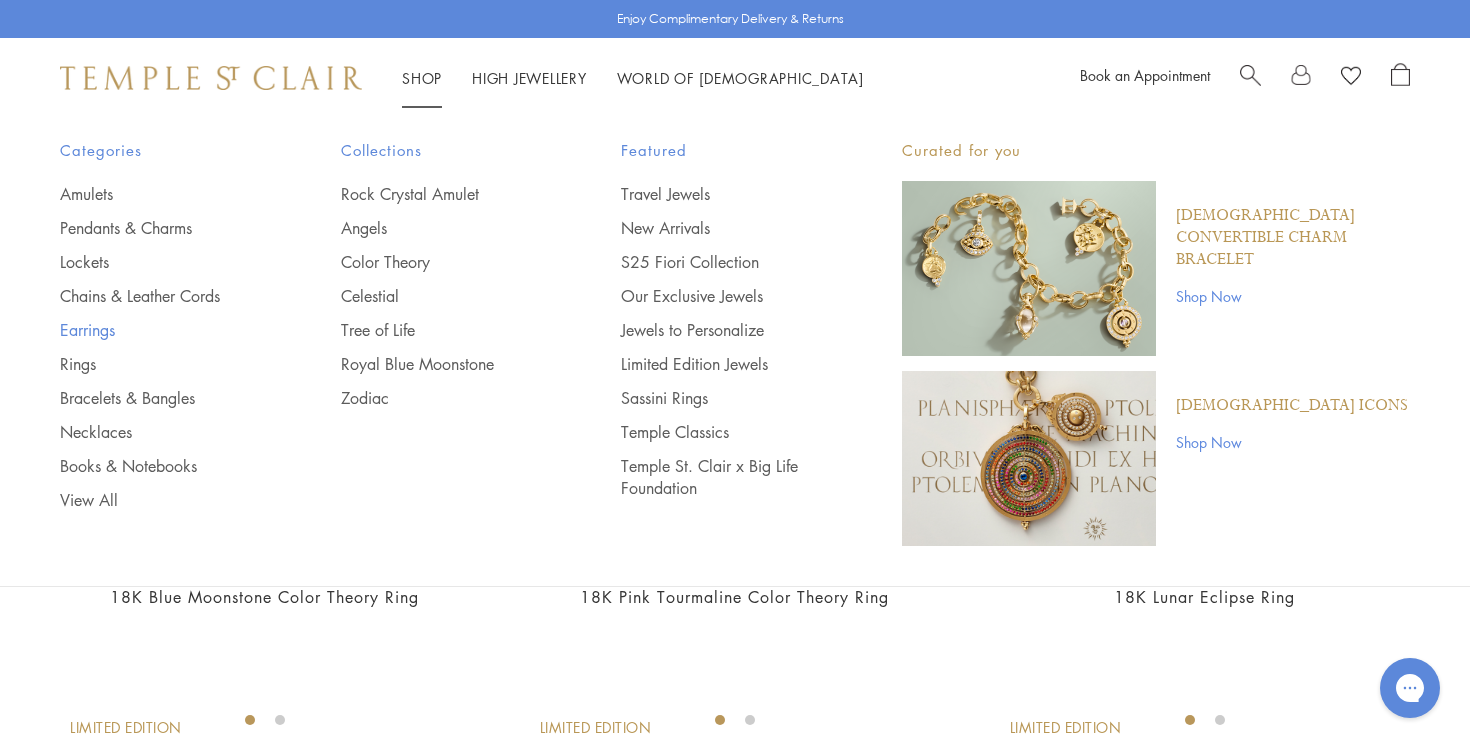 click on "Earrings" at bounding box center (160, 330) 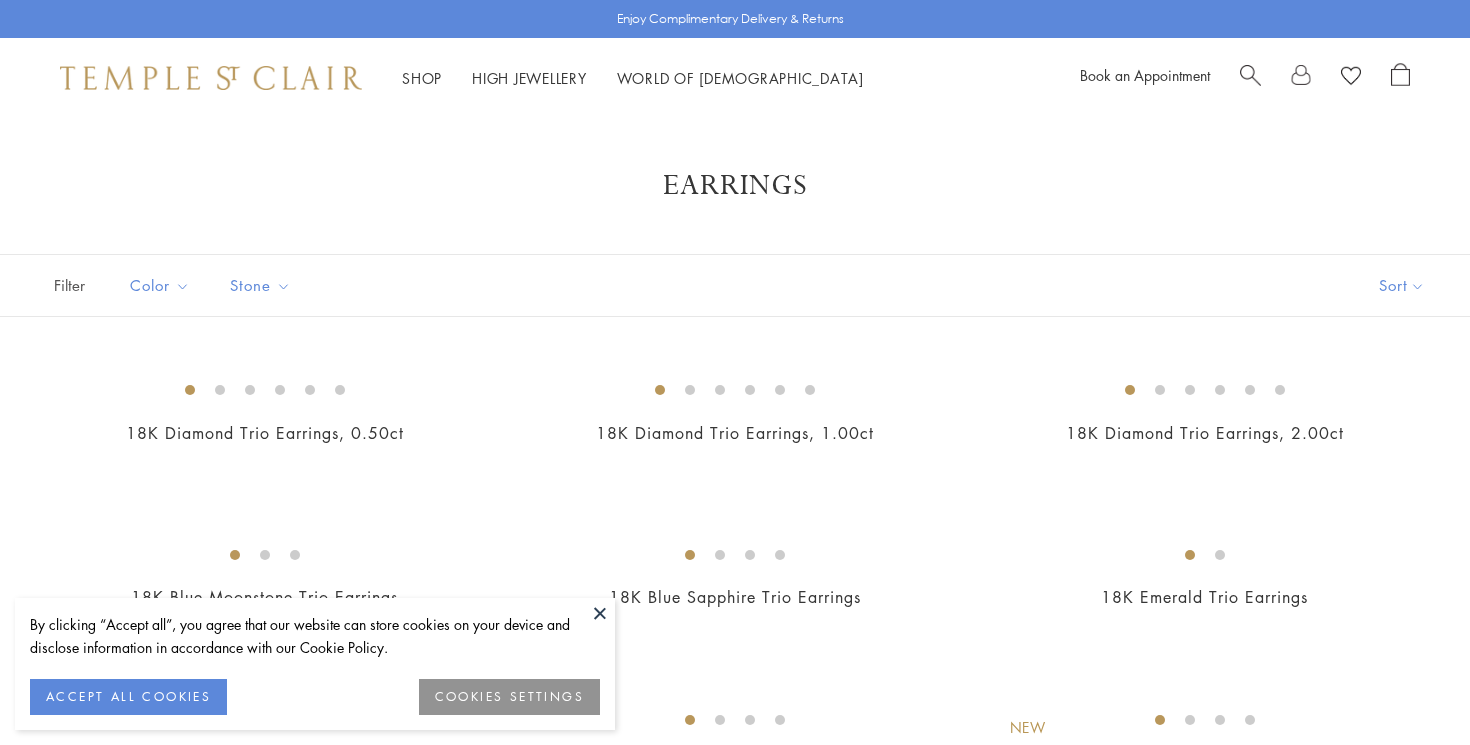 scroll, scrollTop: 0, scrollLeft: 0, axis: both 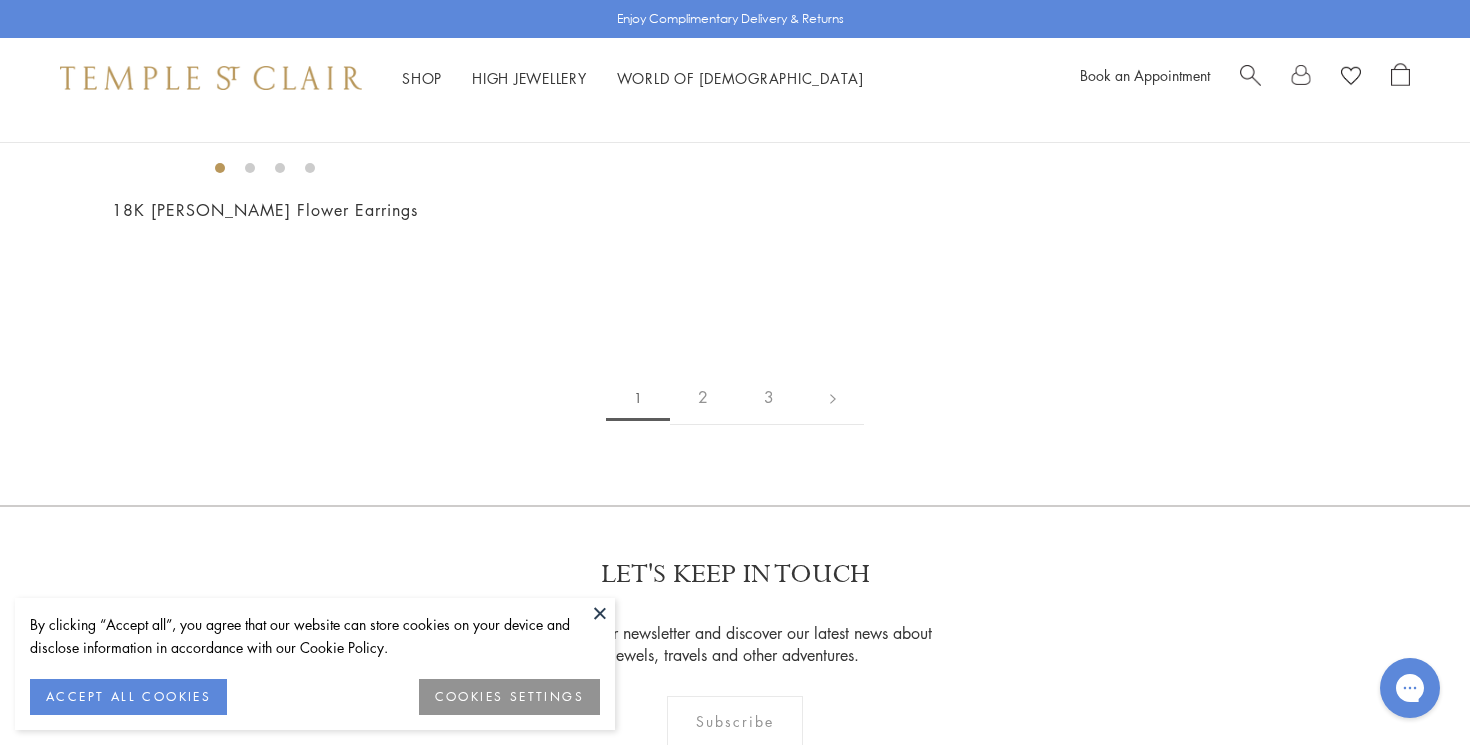 click at bounding box center [0, 0] 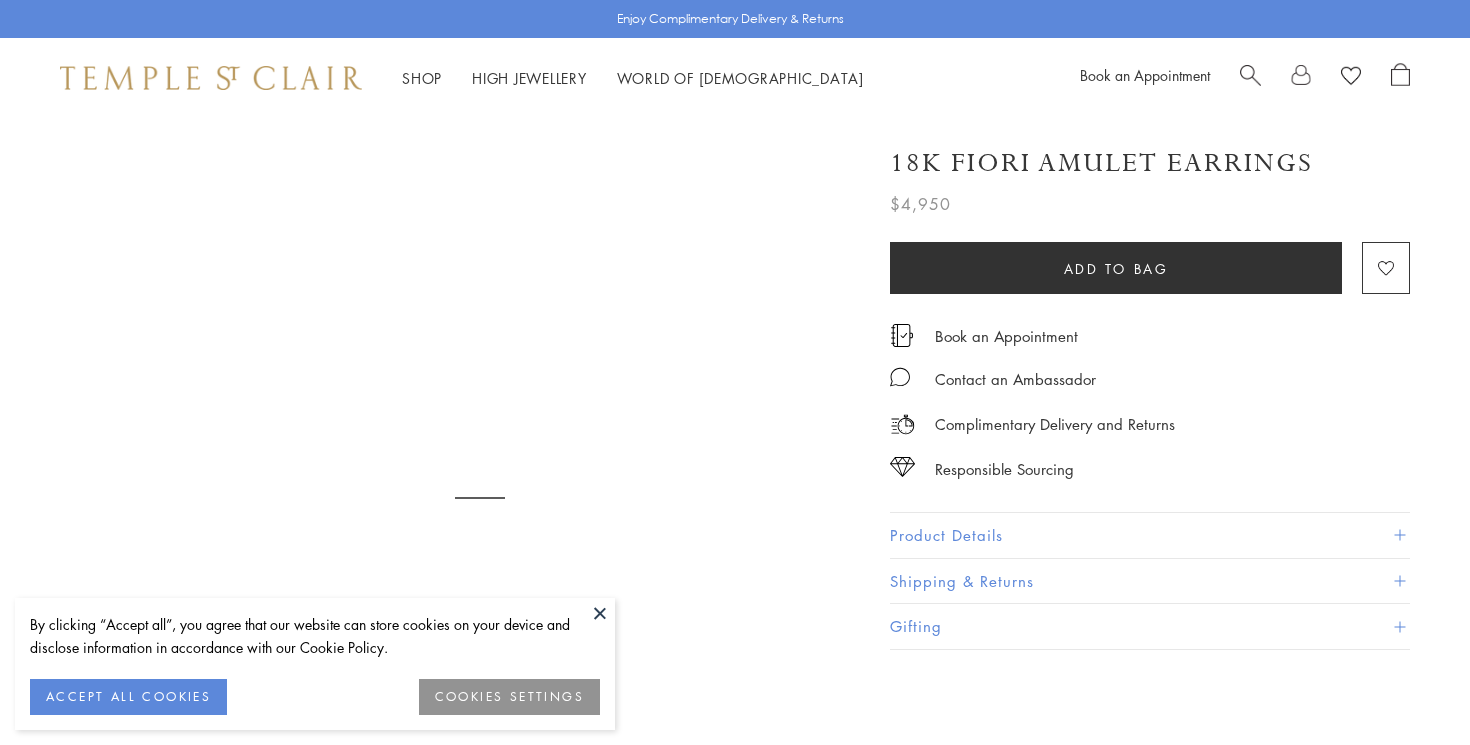 scroll, scrollTop: 0, scrollLeft: 0, axis: both 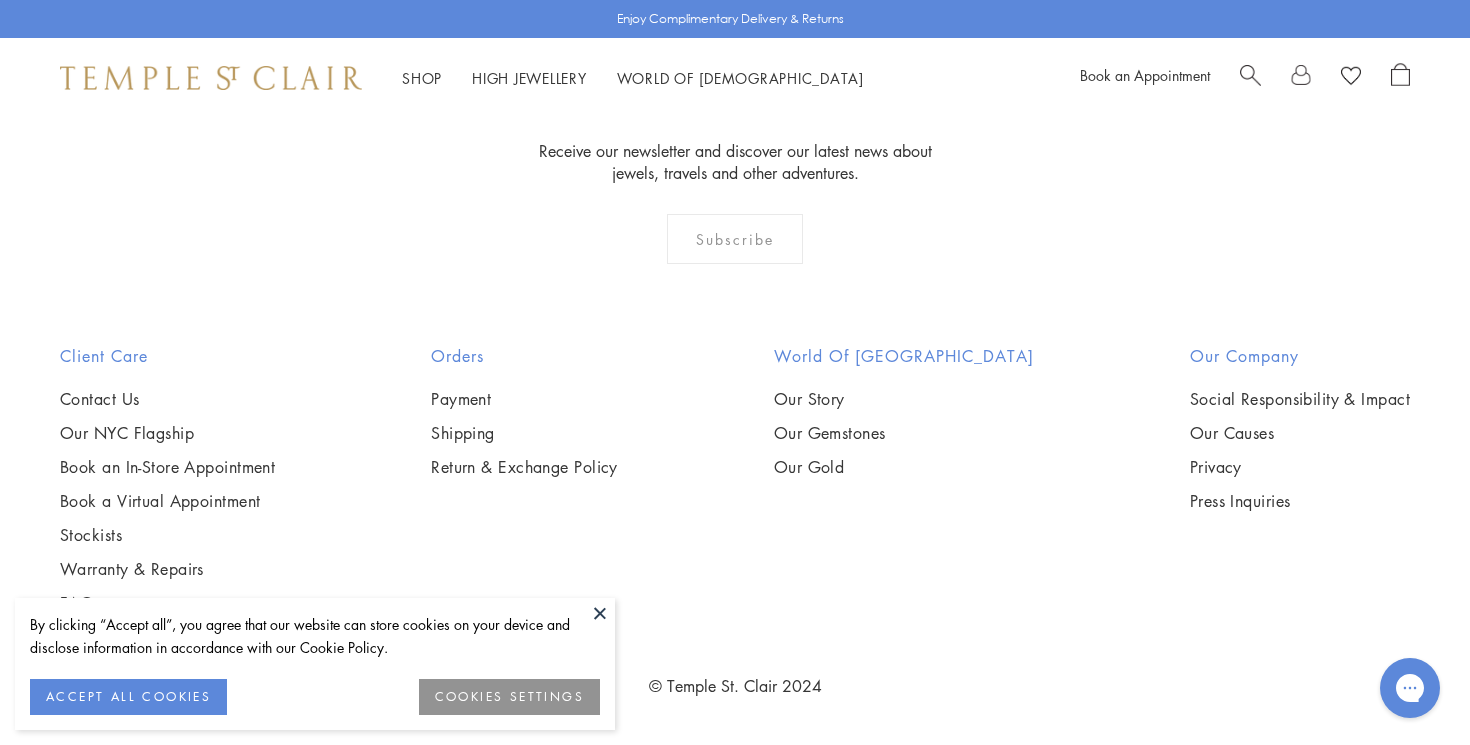 click on "2" at bounding box center (703, -85) 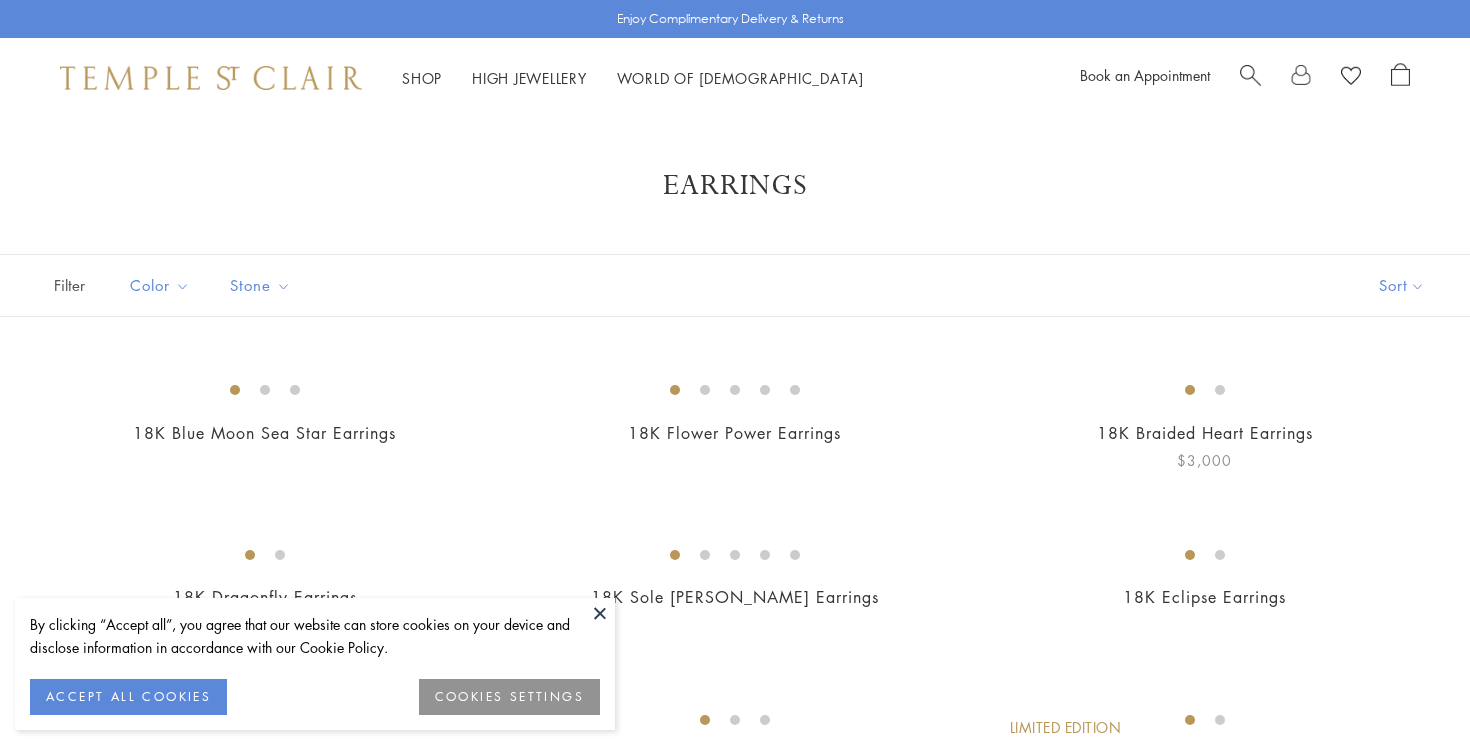 scroll, scrollTop: 0, scrollLeft: 0, axis: both 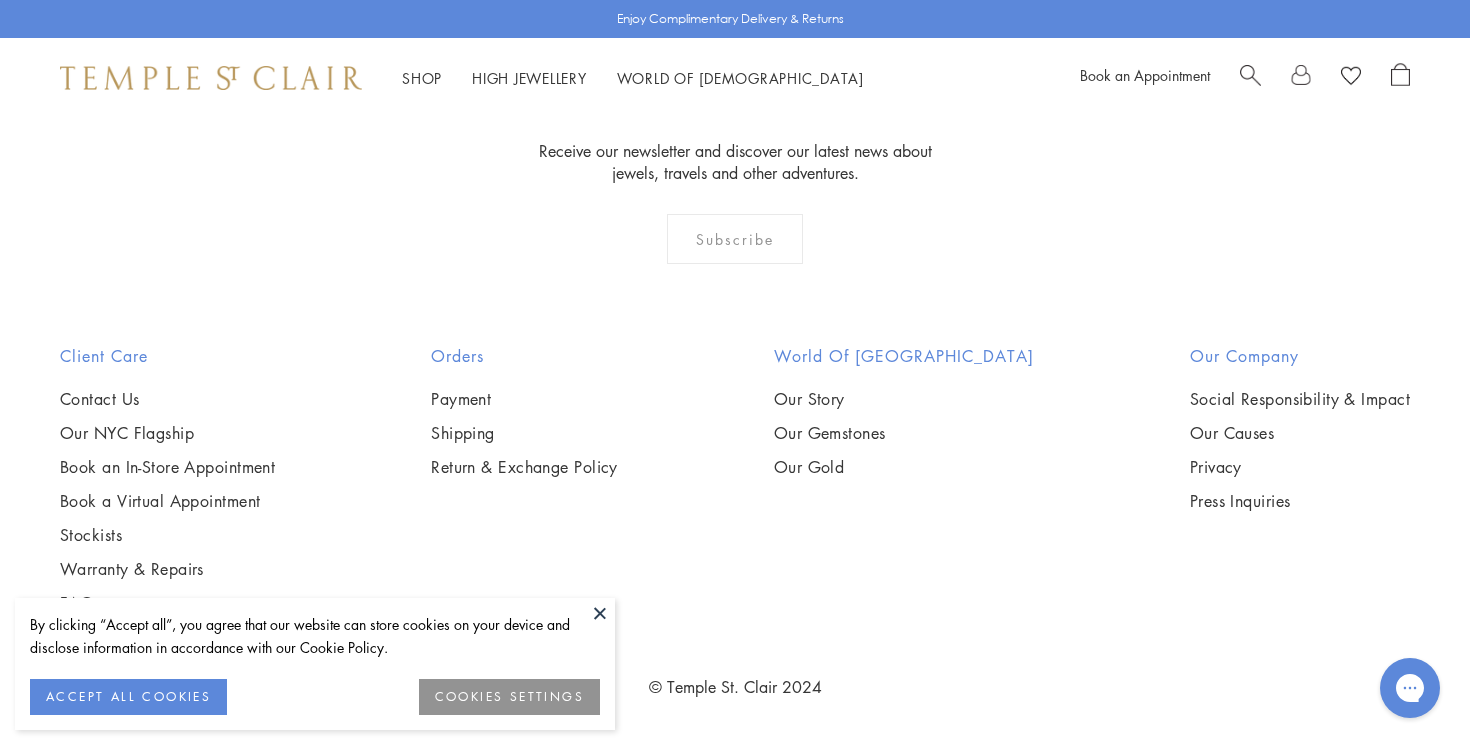 click at bounding box center [600, 613] 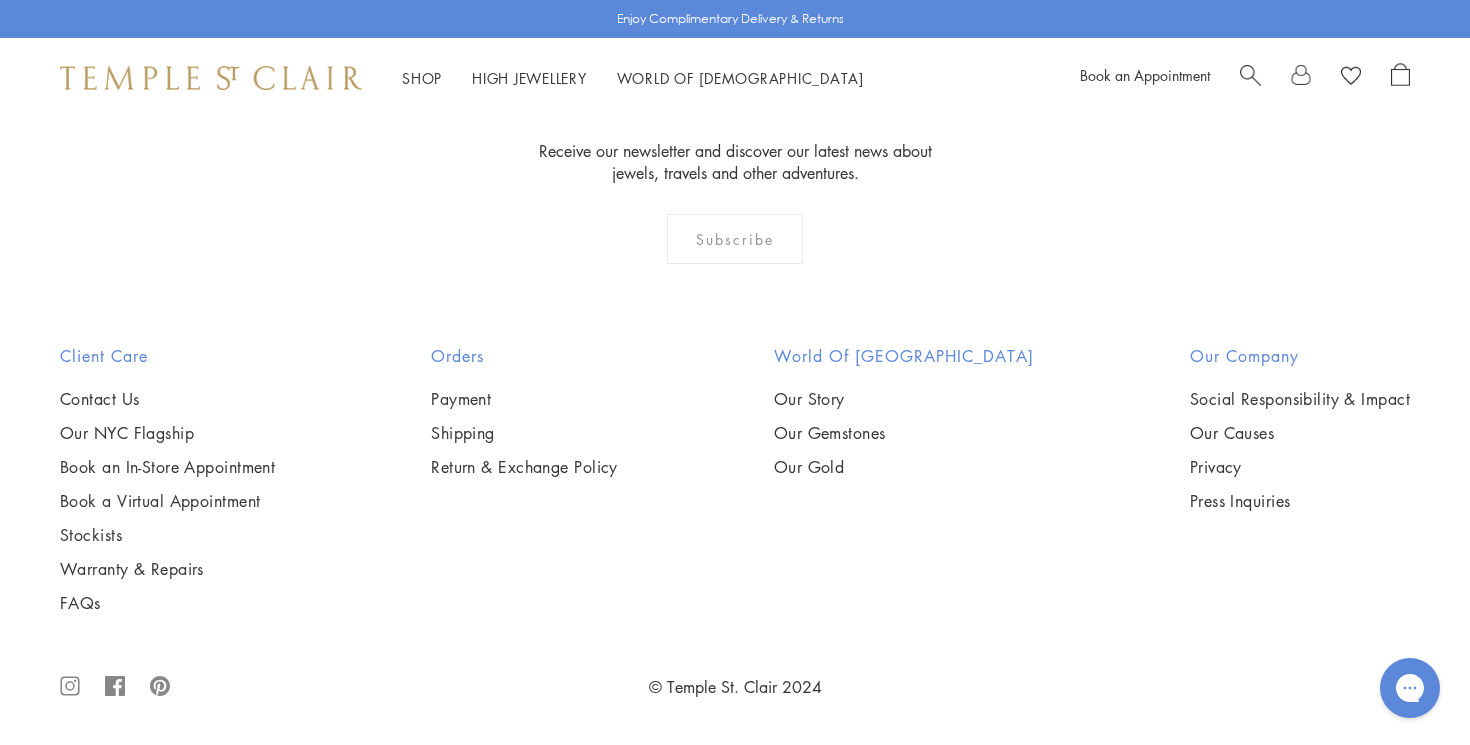 scroll, scrollTop: 8703, scrollLeft: 0, axis: vertical 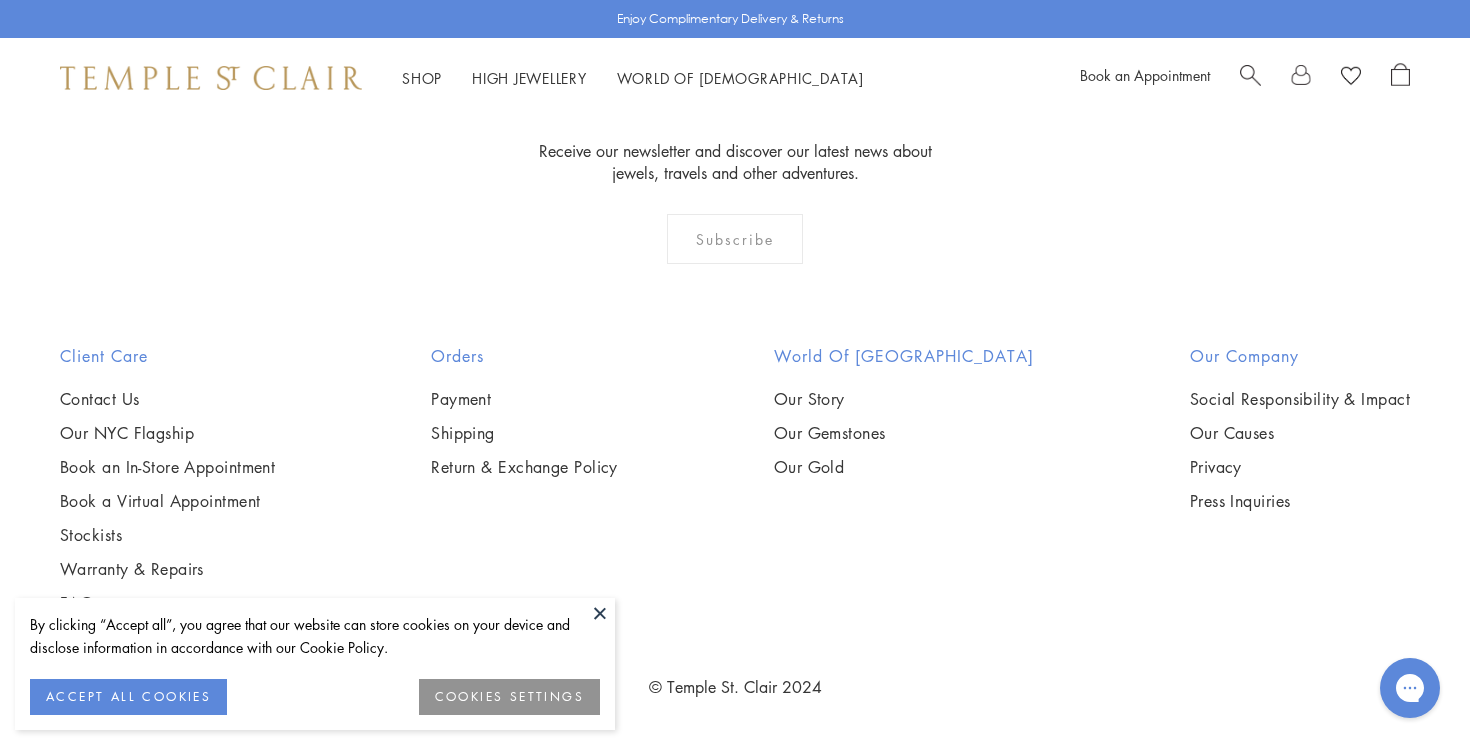 click at bounding box center [600, 613] 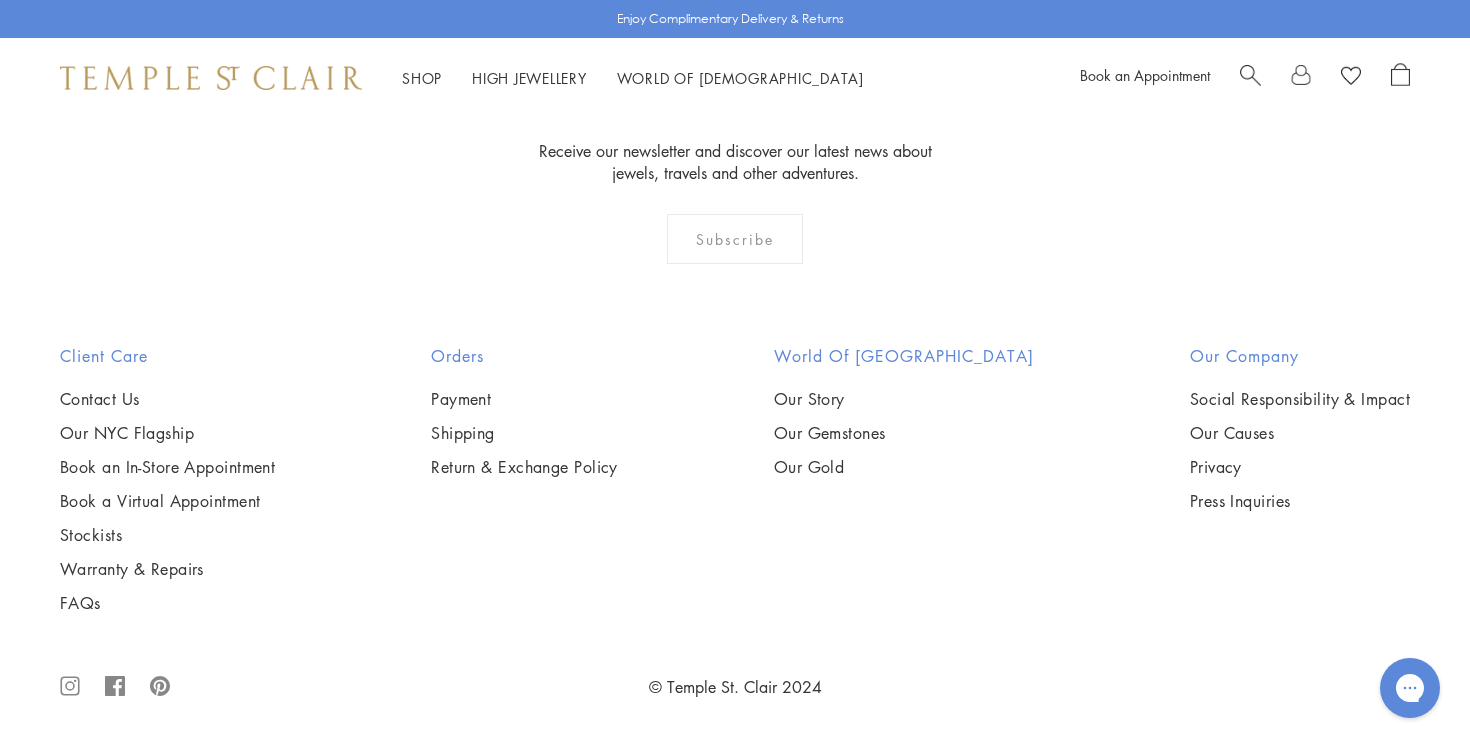 scroll, scrollTop: 9451, scrollLeft: 0, axis: vertical 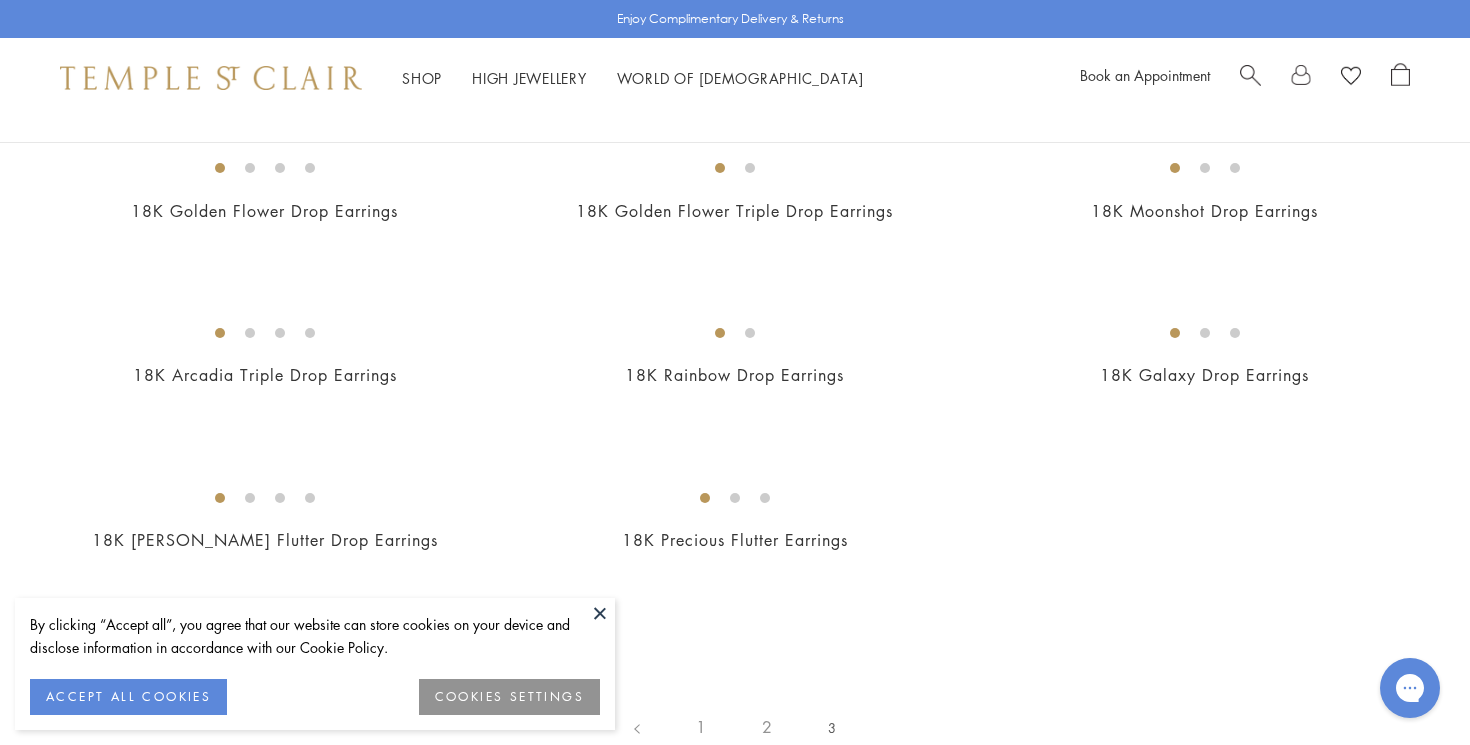 click at bounding box center [600, 613] 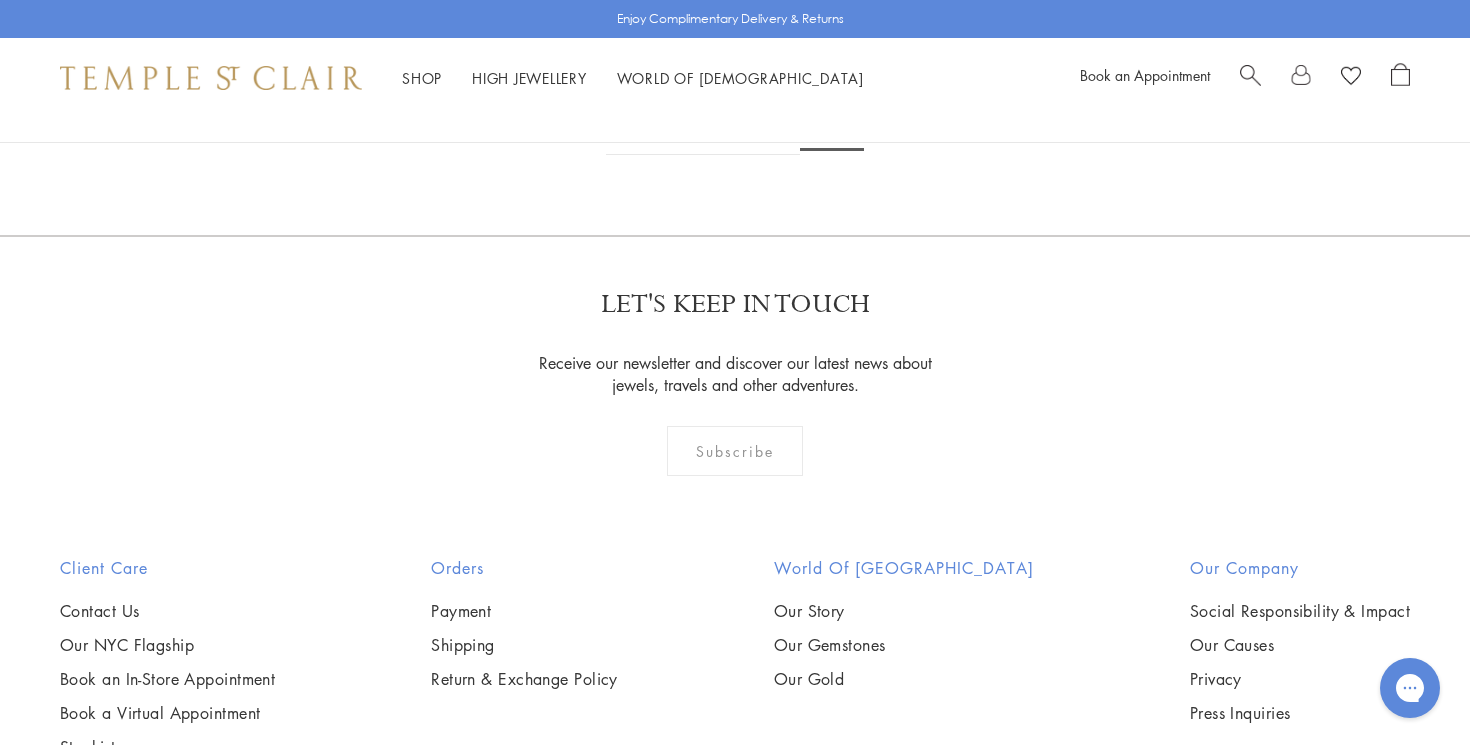 scroll, scrollTop: 0, scrollLeft: 0, axis: both 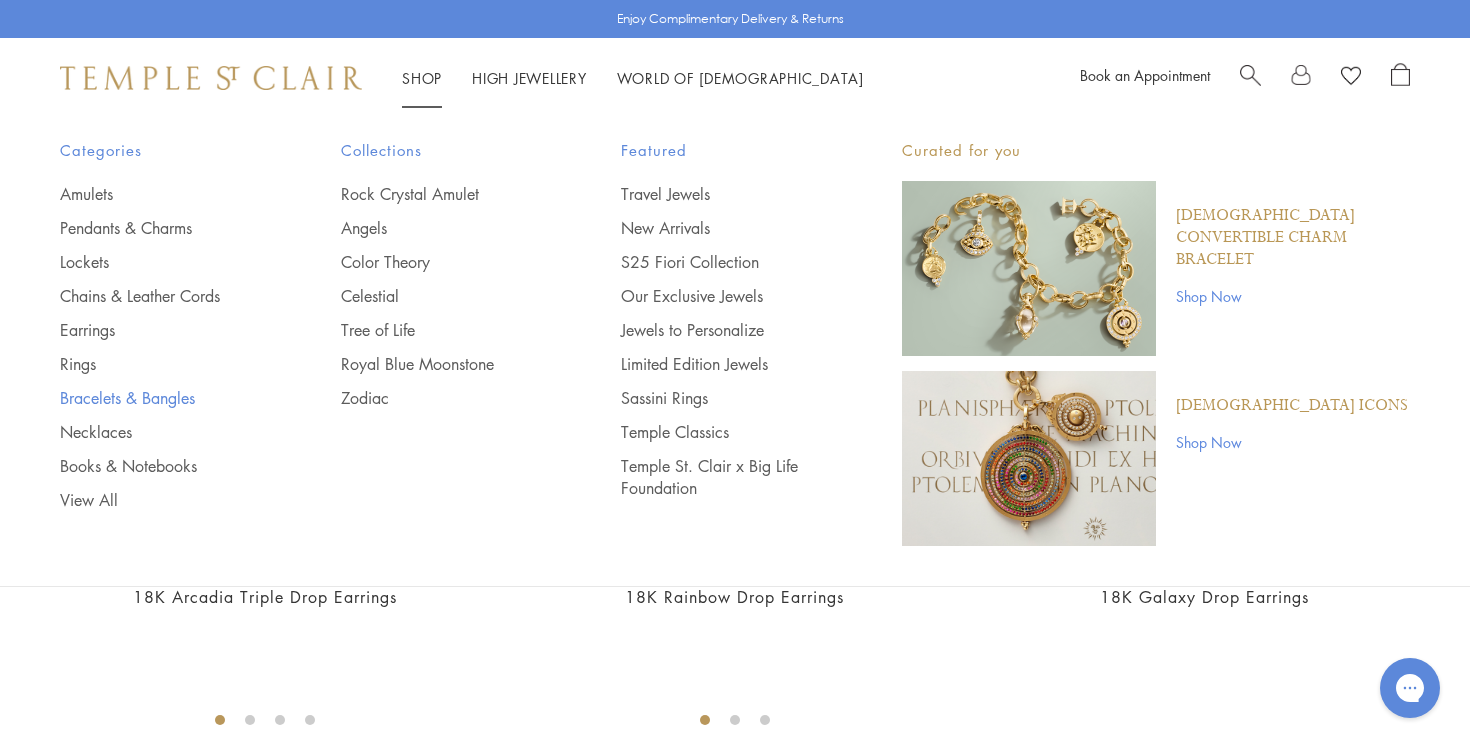 click on "Bracelets & Bangles" at bounding box center [160, 398] 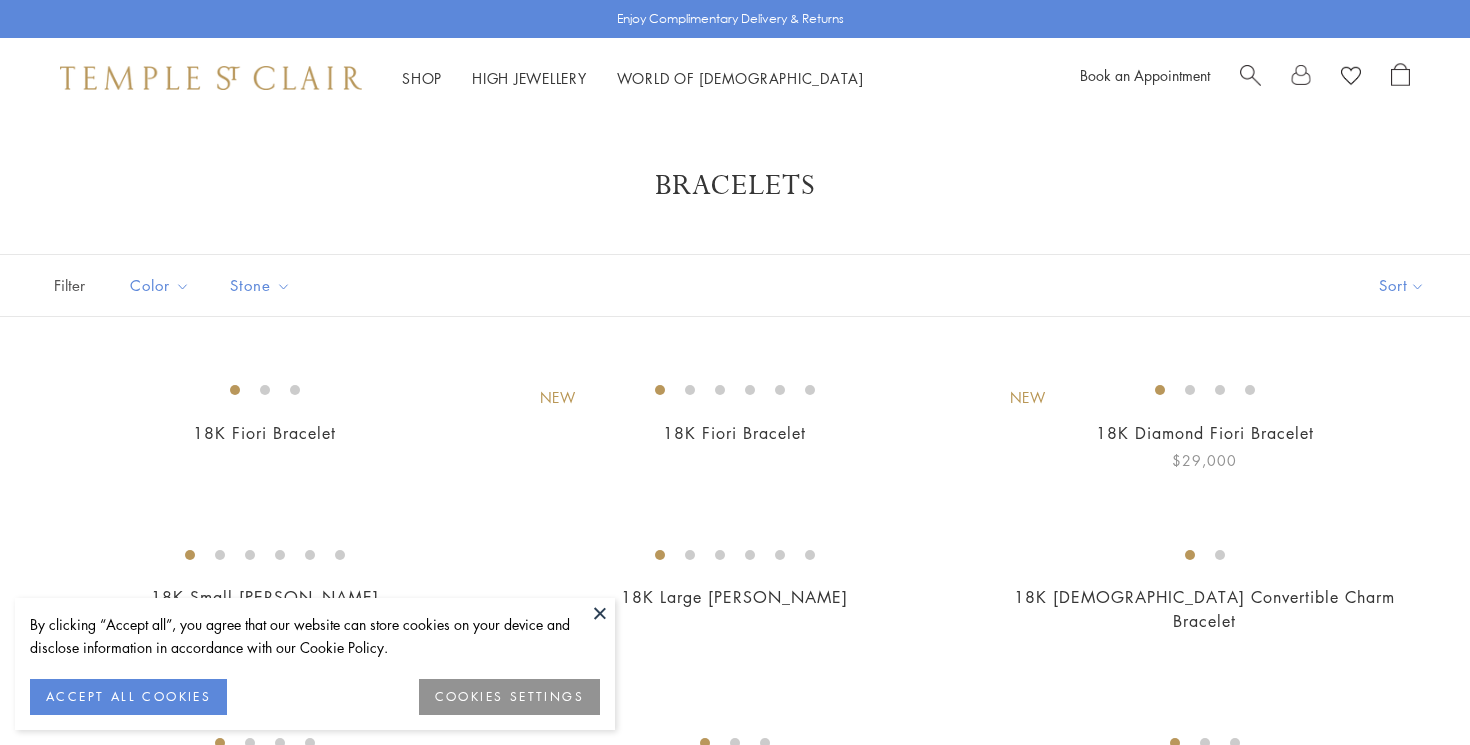 scroll, scrollTop: 0, scrollLeft: 0, axis: both 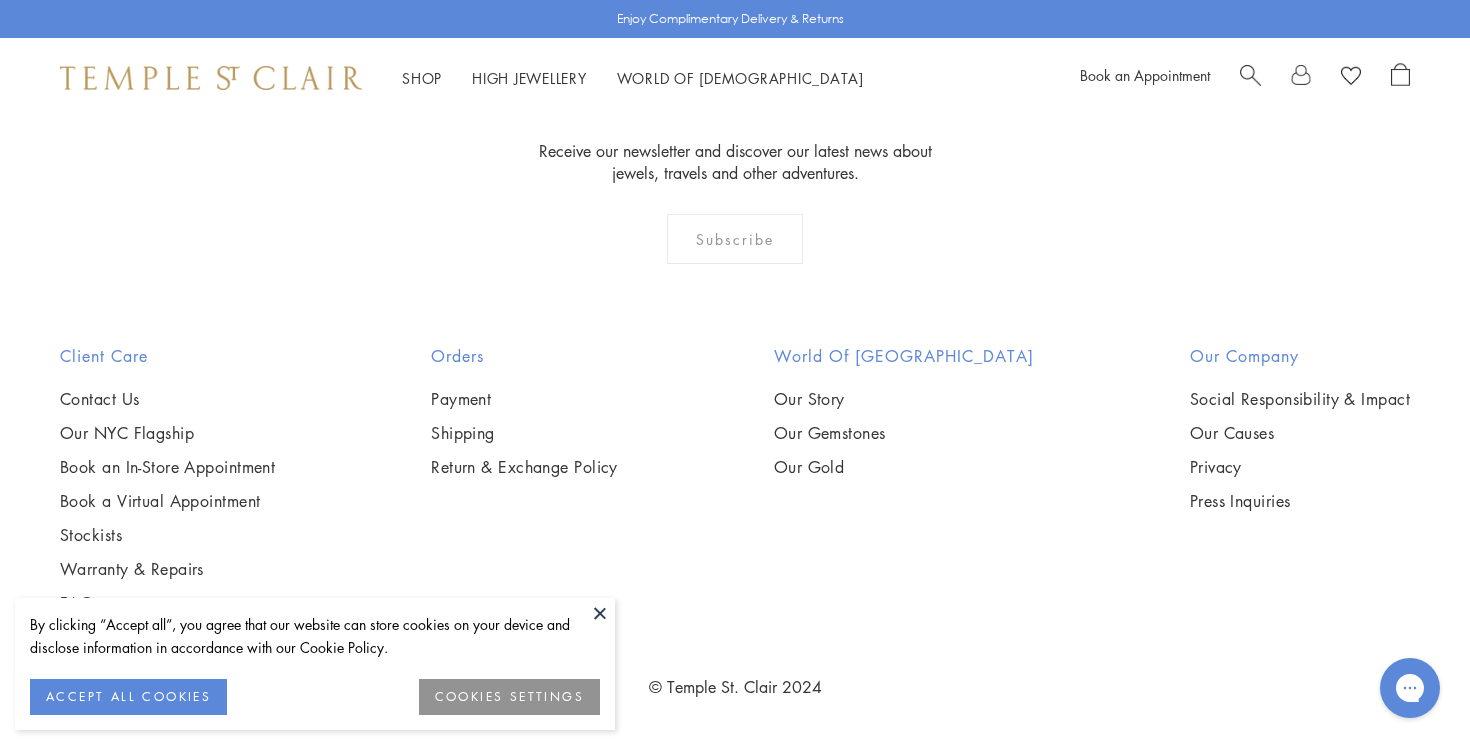 click at bounding box center (0, 0) 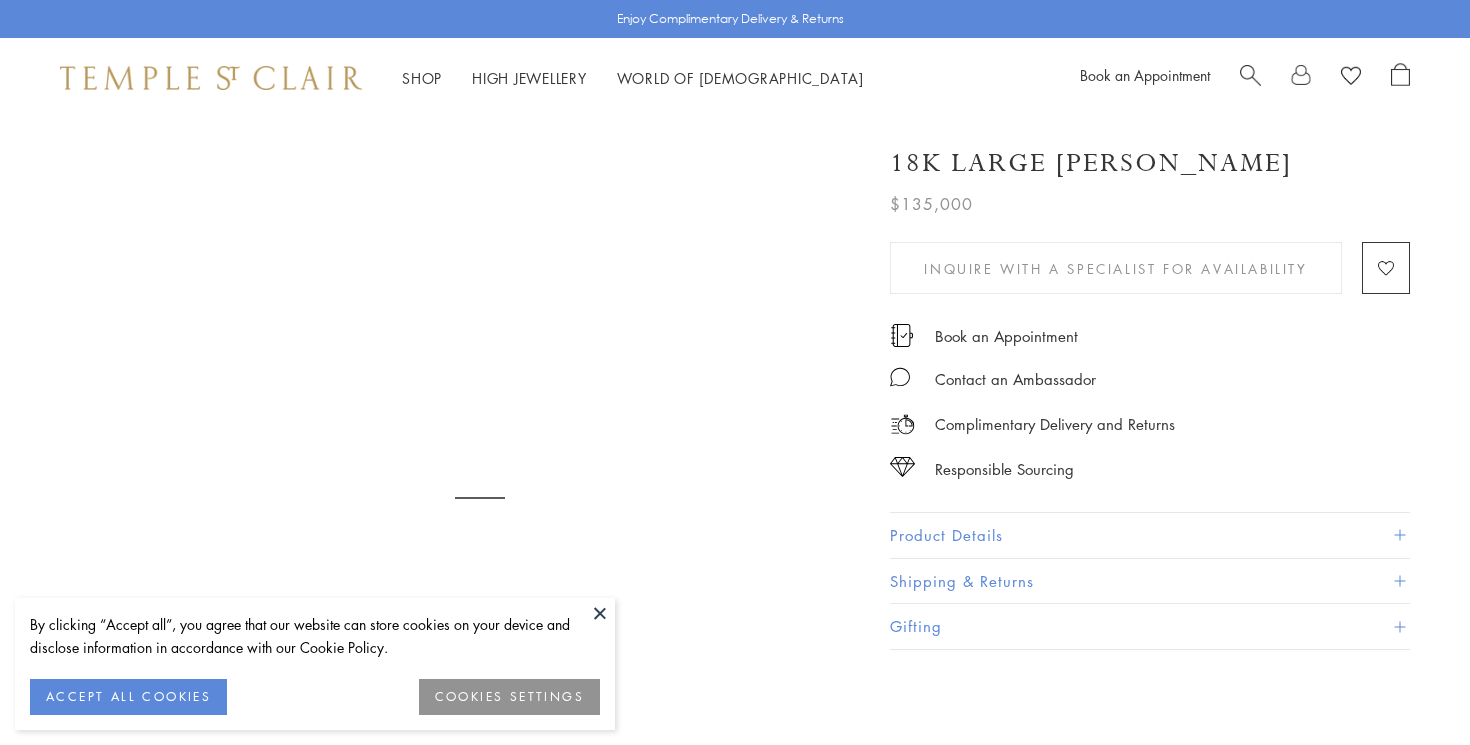 scroll, scrollTop: 0, scrollLeft: 0, axis: both 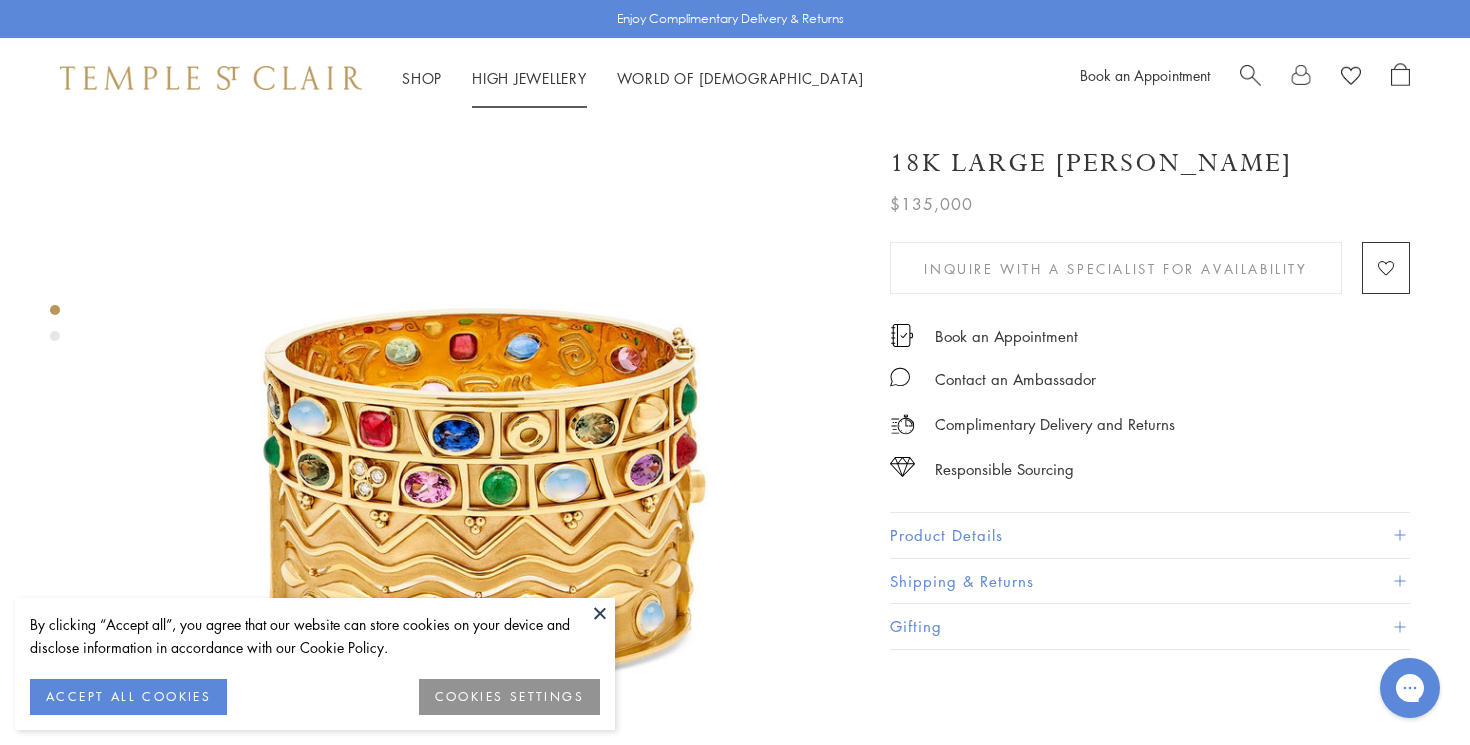 click on "High Jewellery High Jewellery" at bounding box center (529, 78) 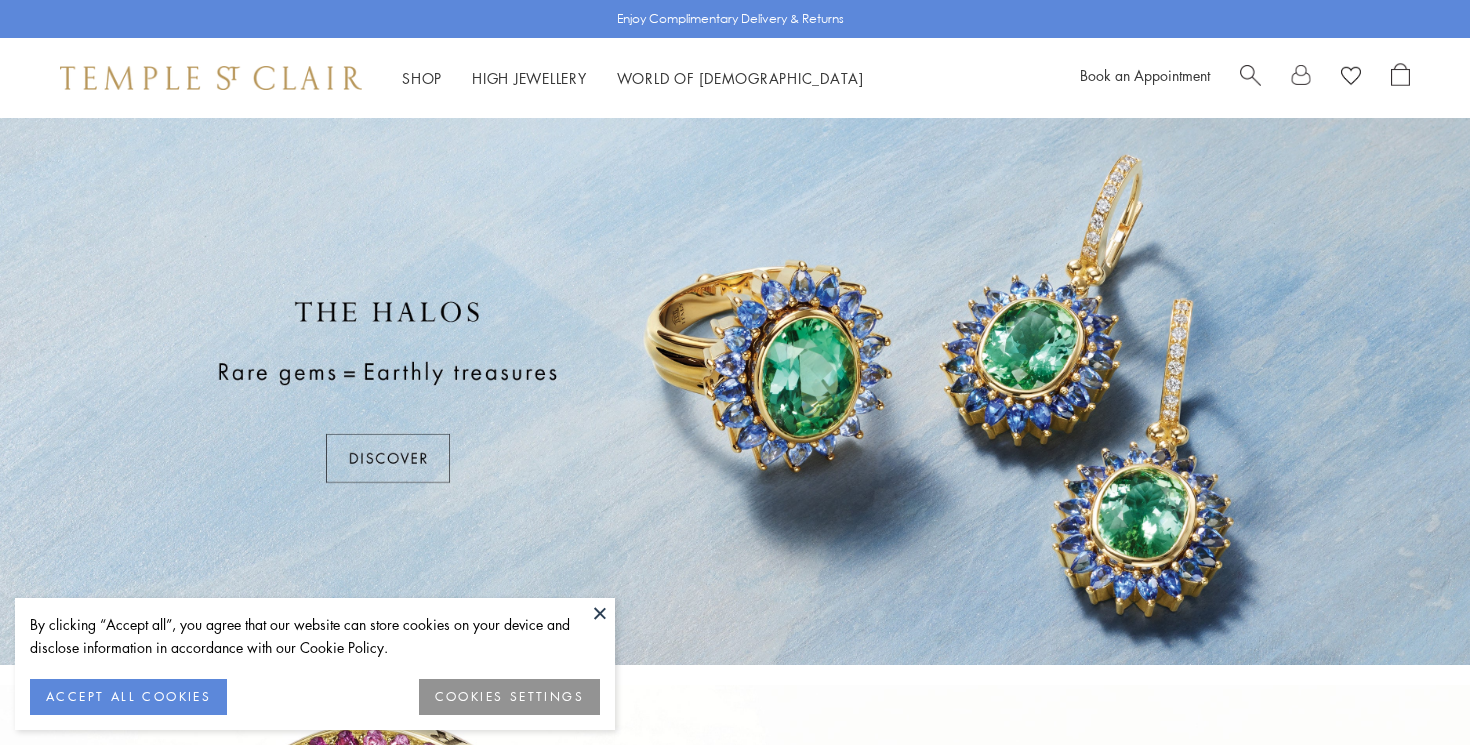 scroll, scrollTop: 0, scrollLeft: 0, axis: both 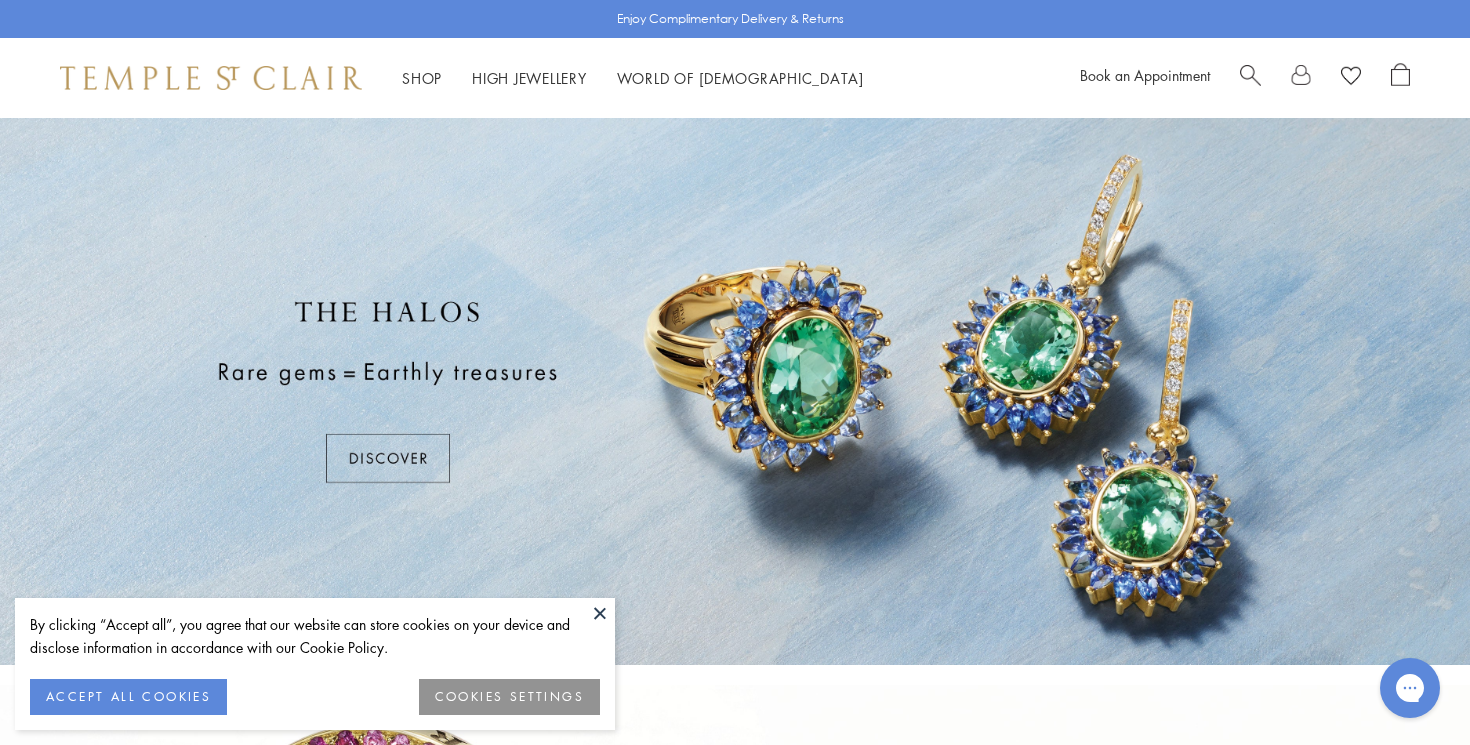 click at bounding box center [600, 613] 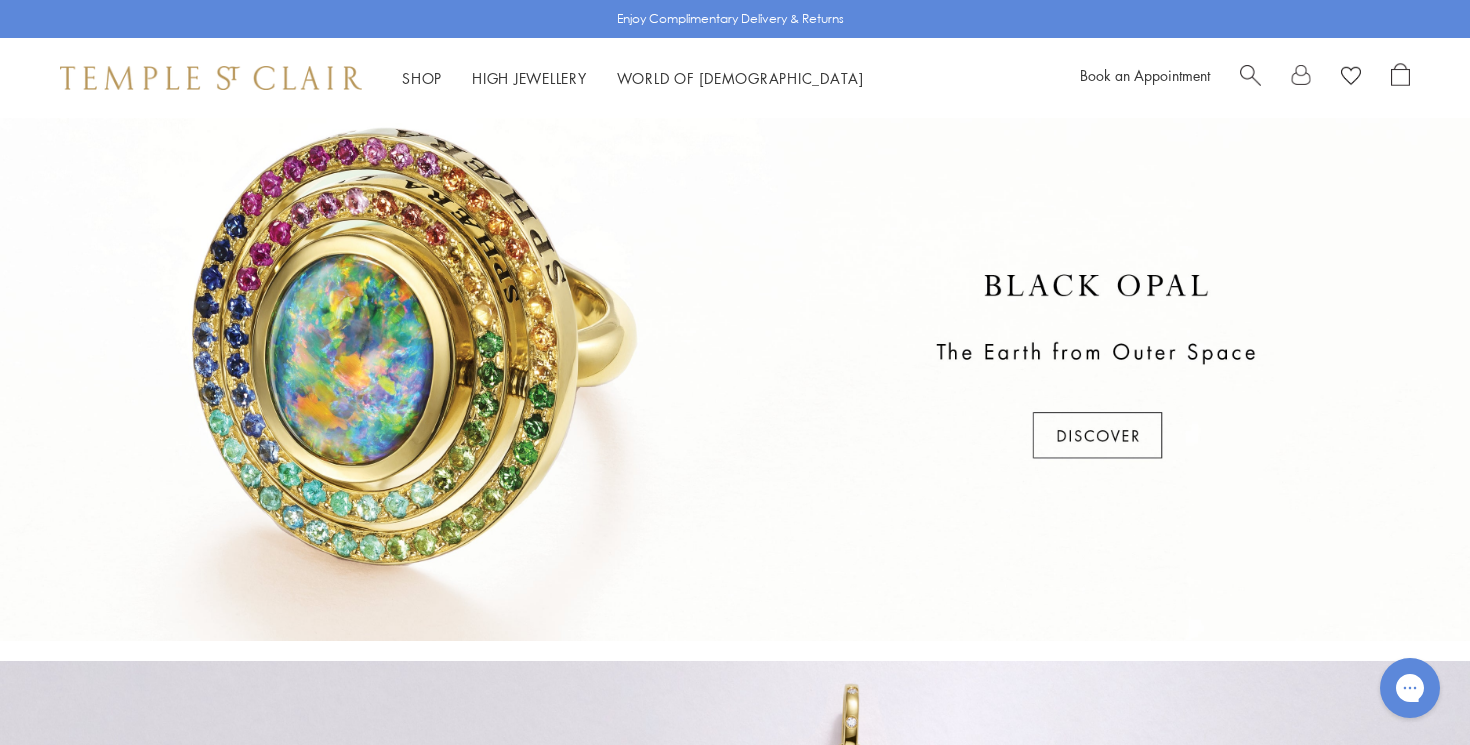 scroll, scrollTop: 583, scrollLeft: 0, axis: vertical 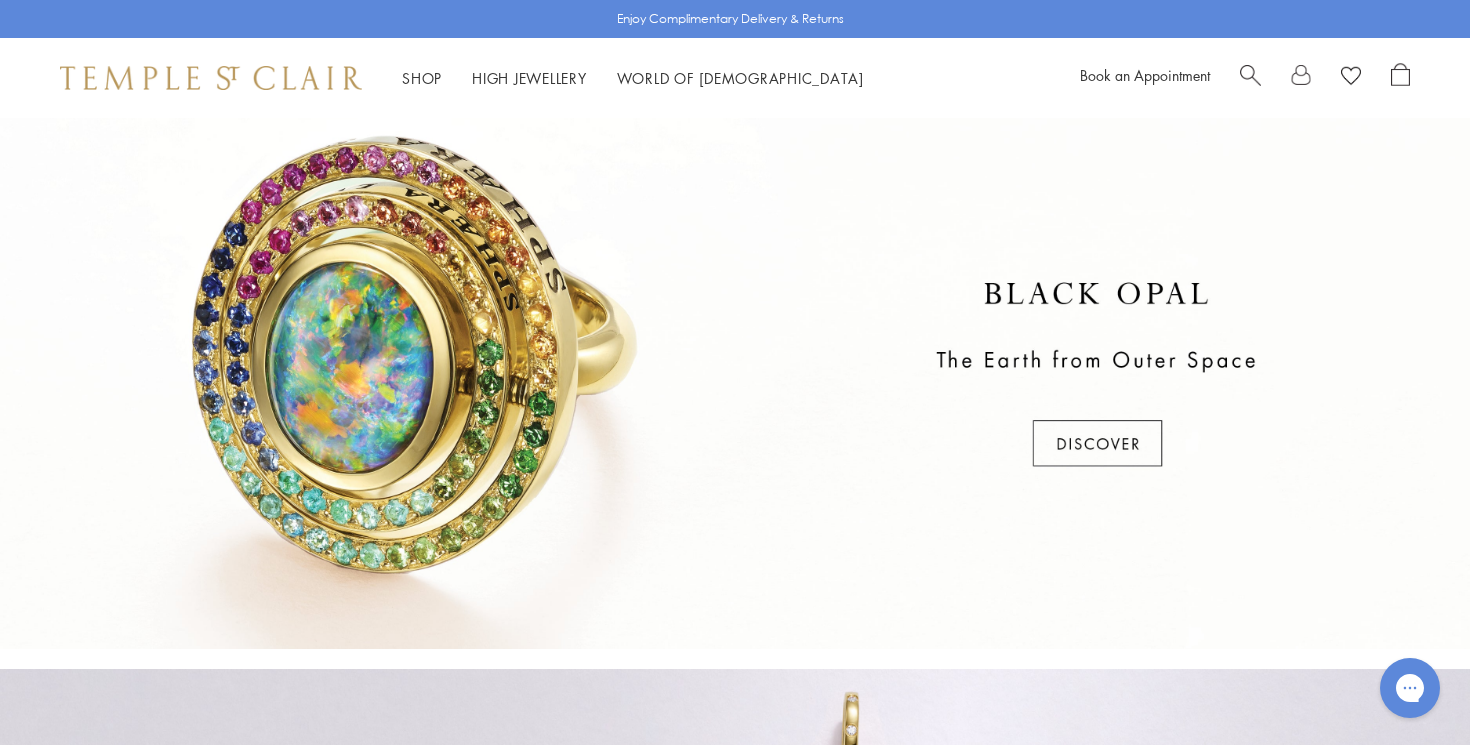click at bounding box center [735, 375] 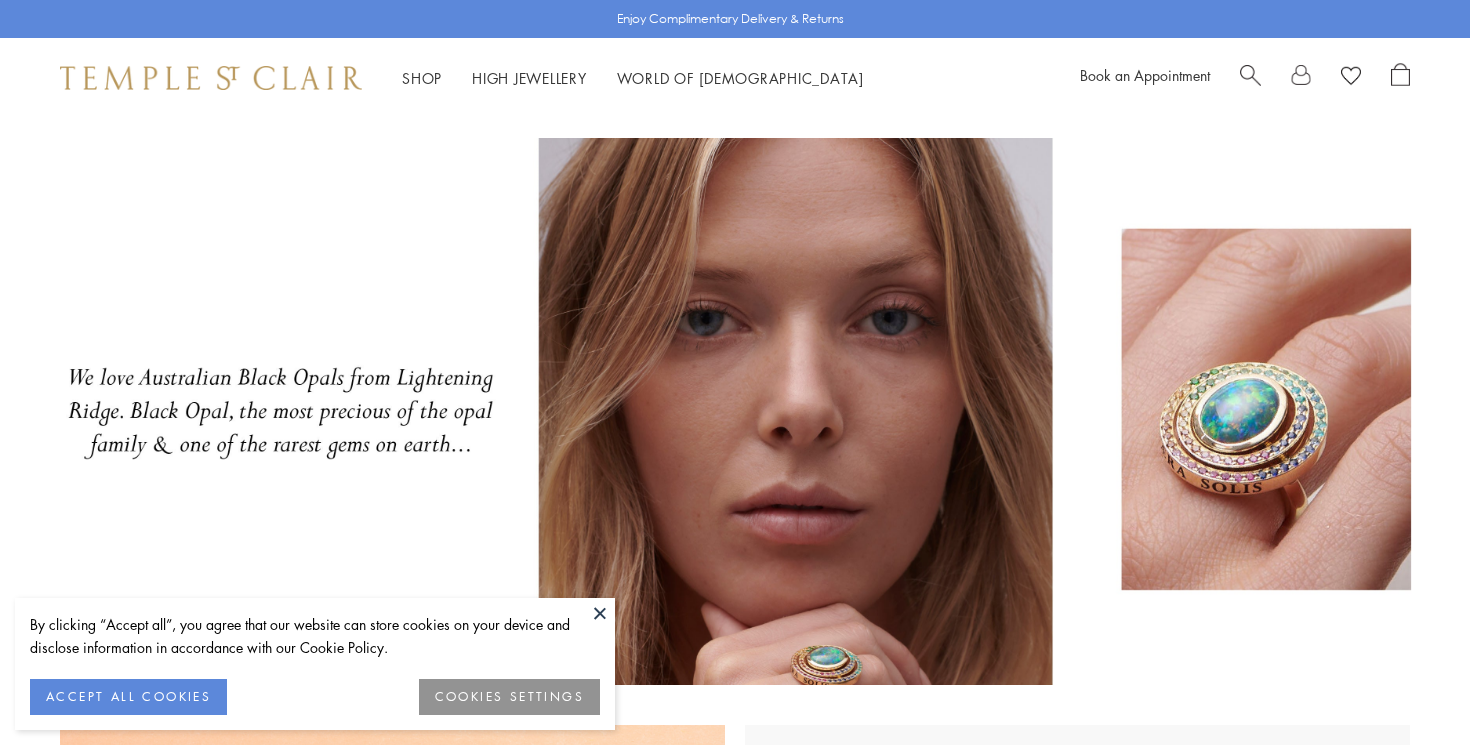 scroll, scrollTop: 0, scrollLeft: 0, axis: both 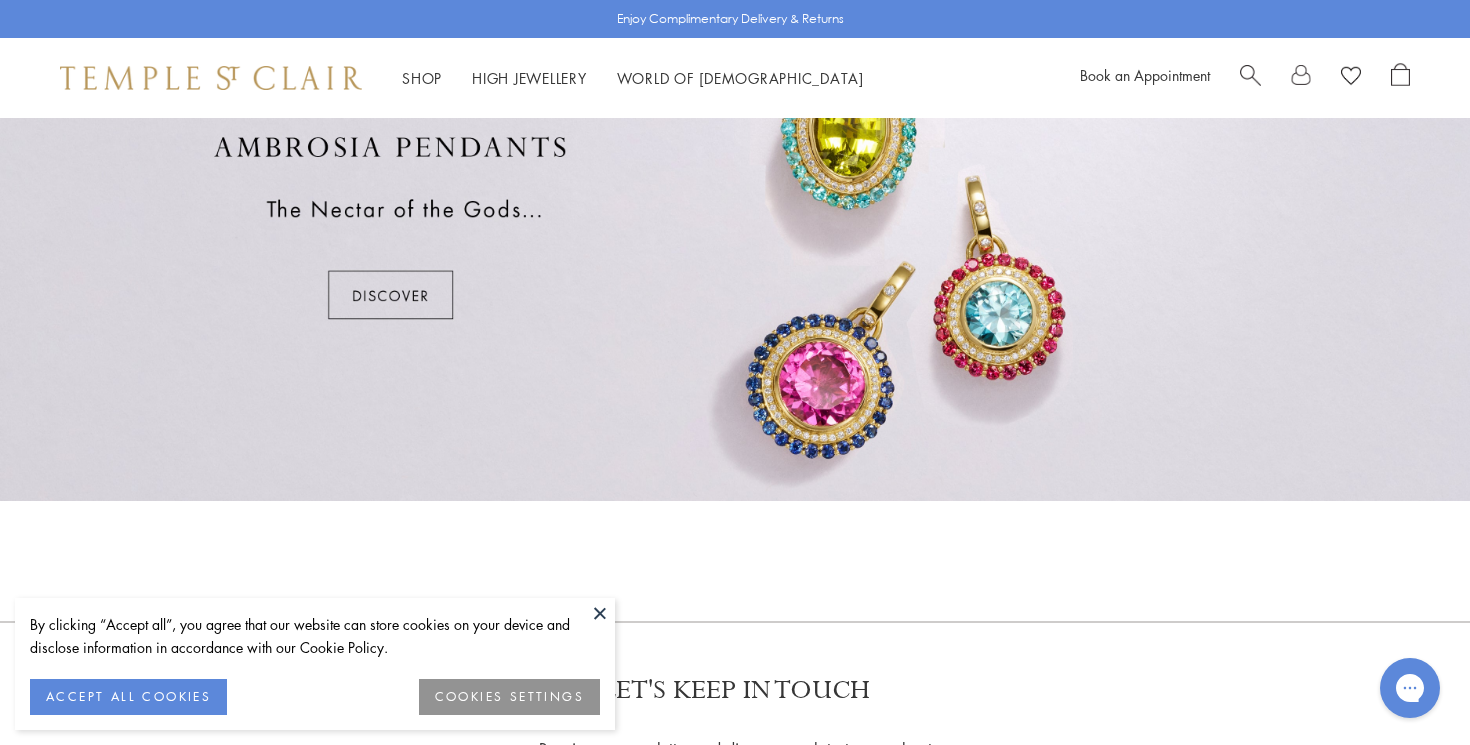 click at bounding box center [735, 227] 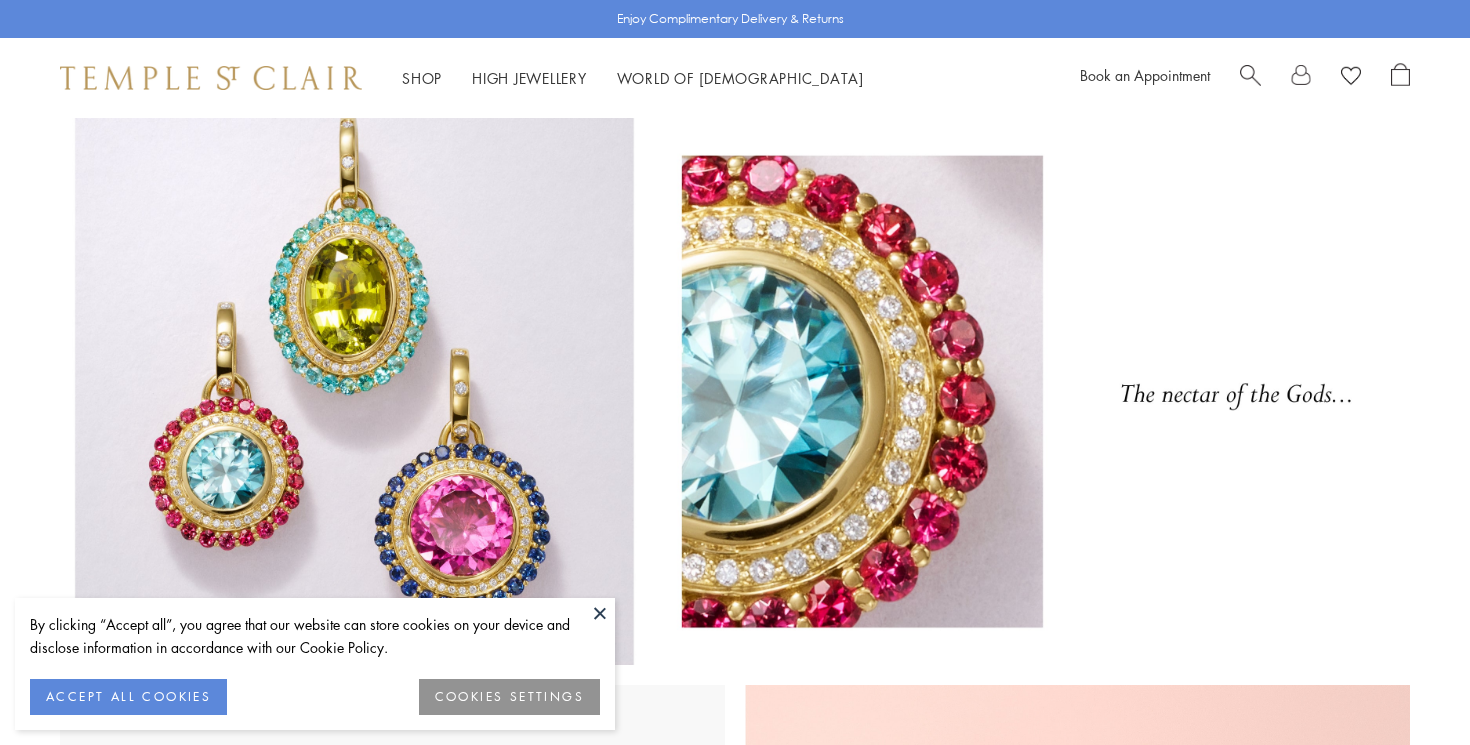 scroll, scrollTop: 0, scrollLeft: 0, axis: both 